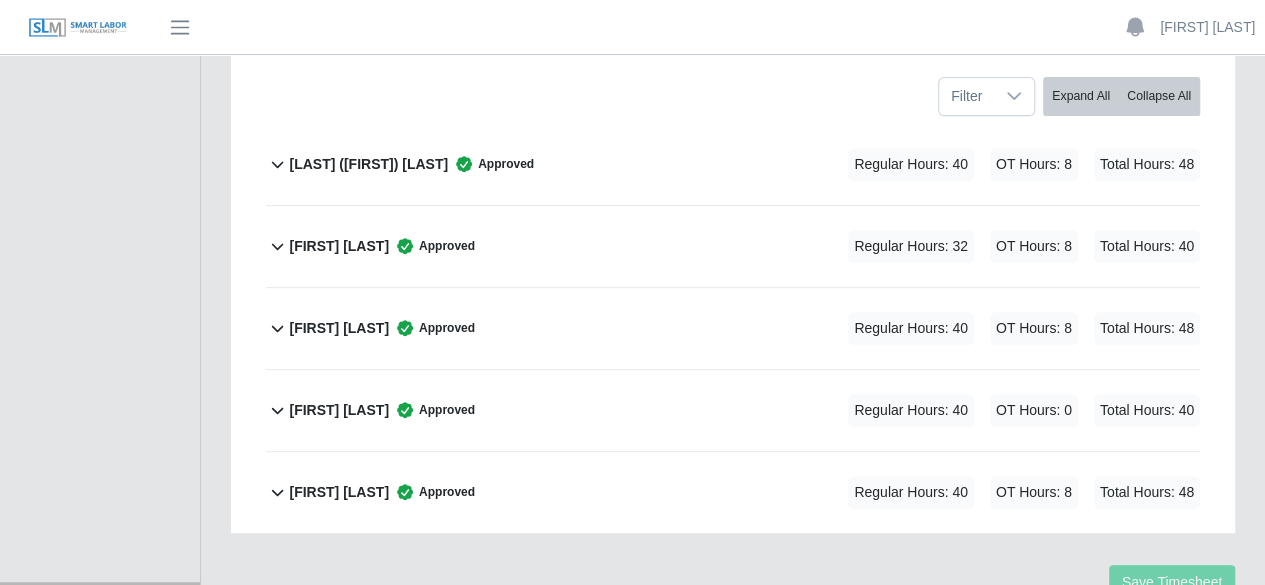 scroll, scrollTop: 436, scrollLeft: 0, axis: vertical 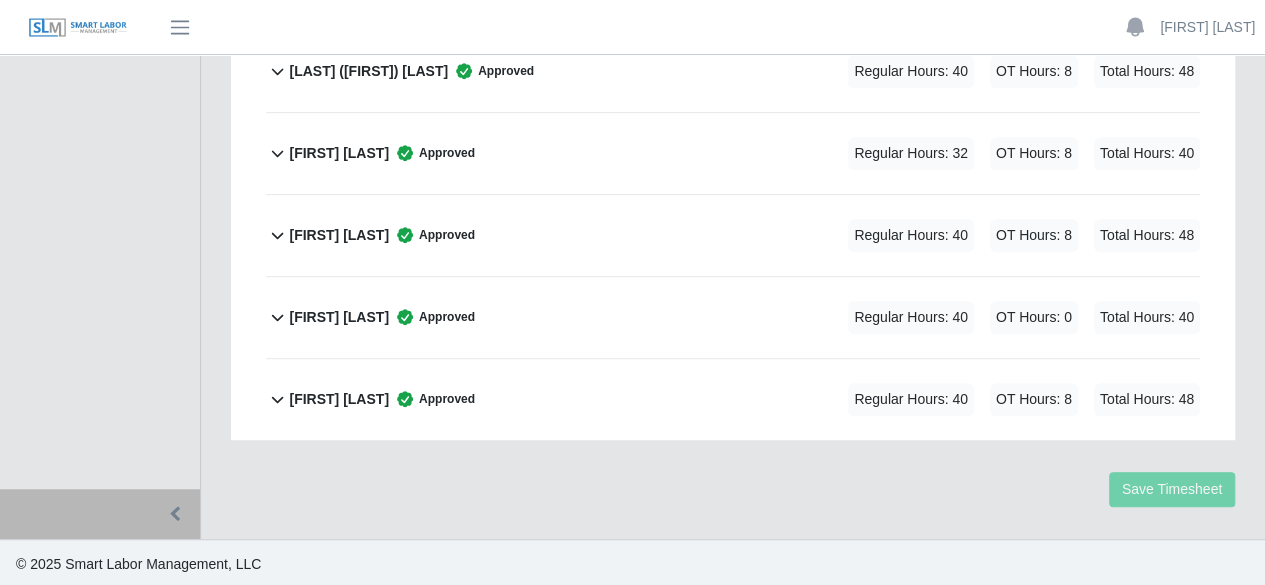 click on "Juan Carlos Cardona        Approved
Regular Hours: 40   OT Hours: 8   Total Hours: 48" 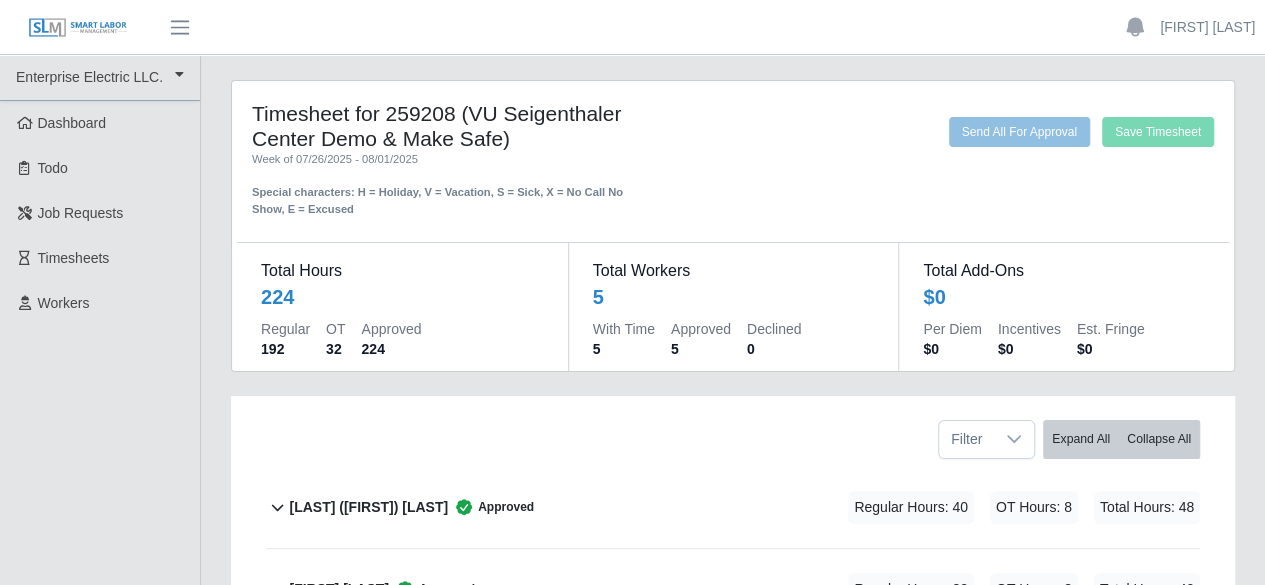 scroll, scrollTop: 0, scrollLeft: 0, axis: both 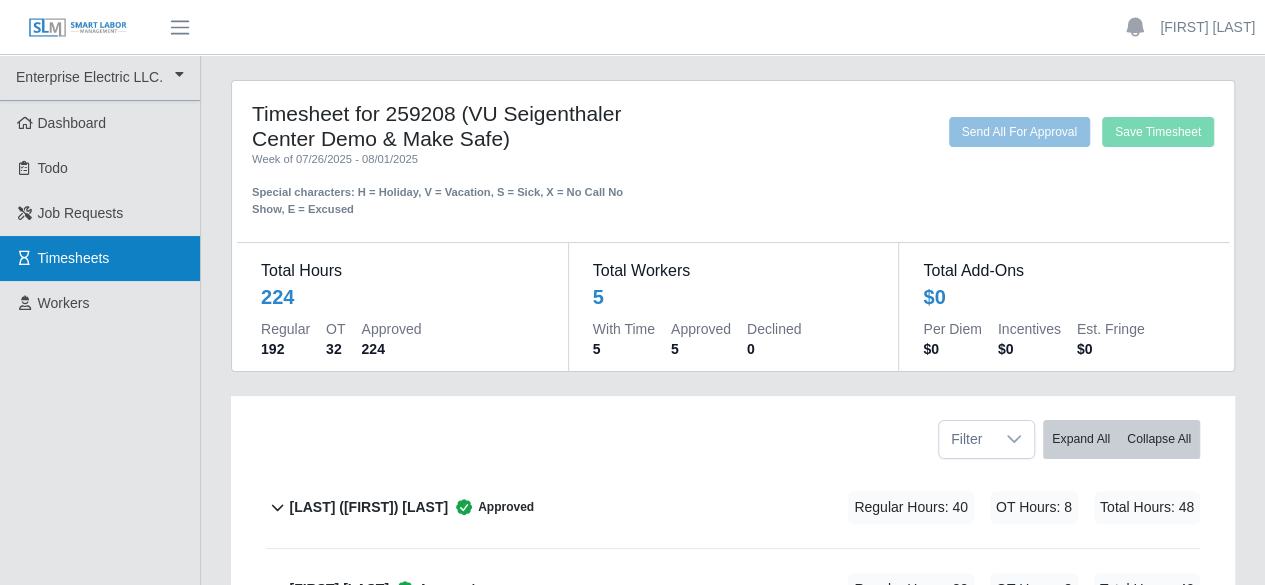 click on "Timesheets" at bounding box center (100, 258) 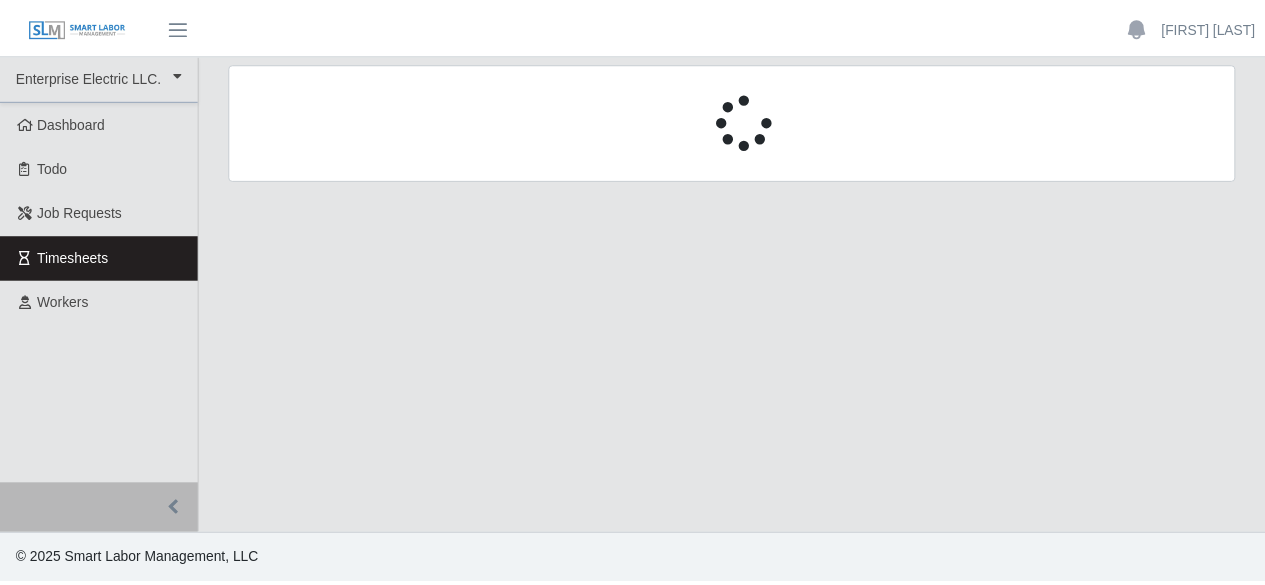 scroll, scrollTop: 0, scrollLeft: 0, axis: both 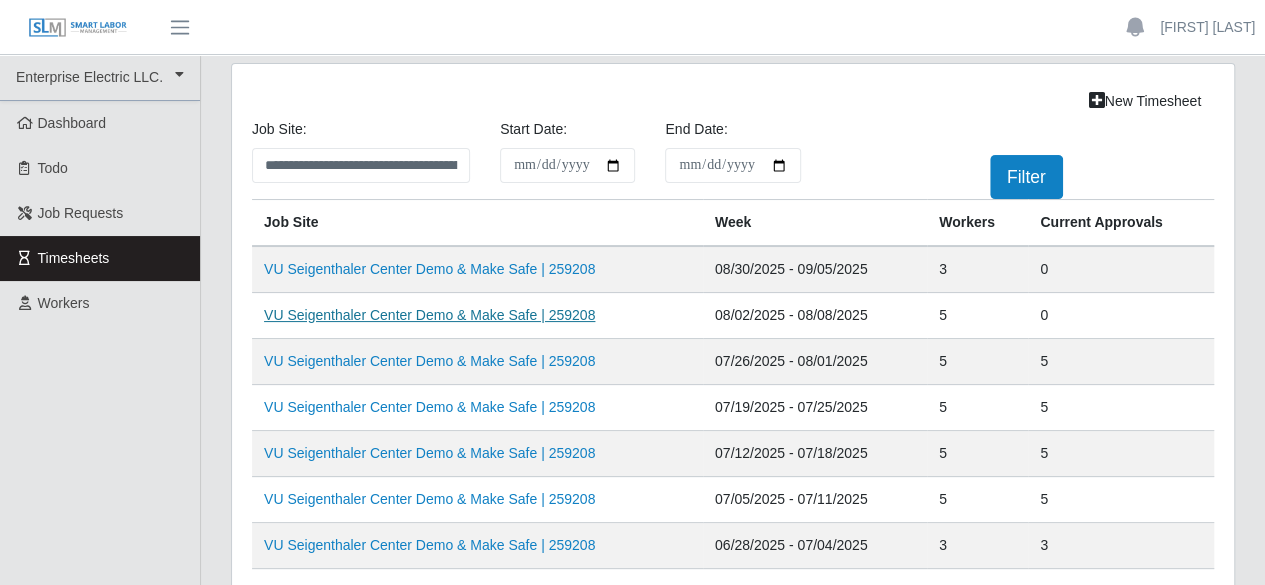 click on "VU Seigenthaler Center Demo & Make Safe | 259208" at bounding box center (429, 315) 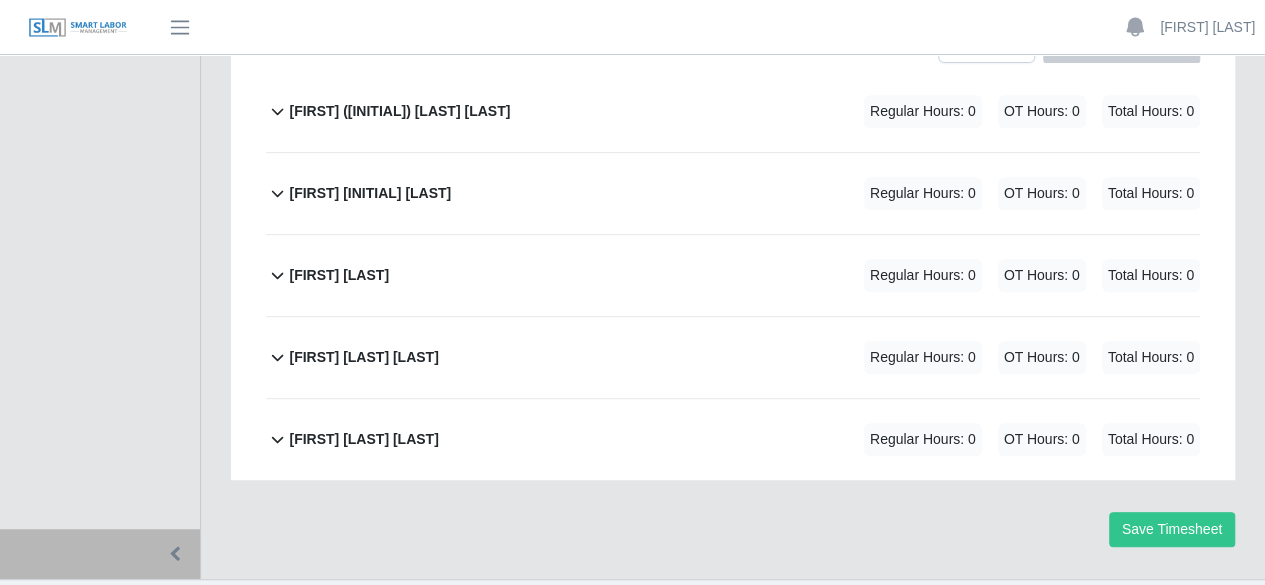 scroll, scrollTop: 436, scrollLeft: 0, axis: vertical 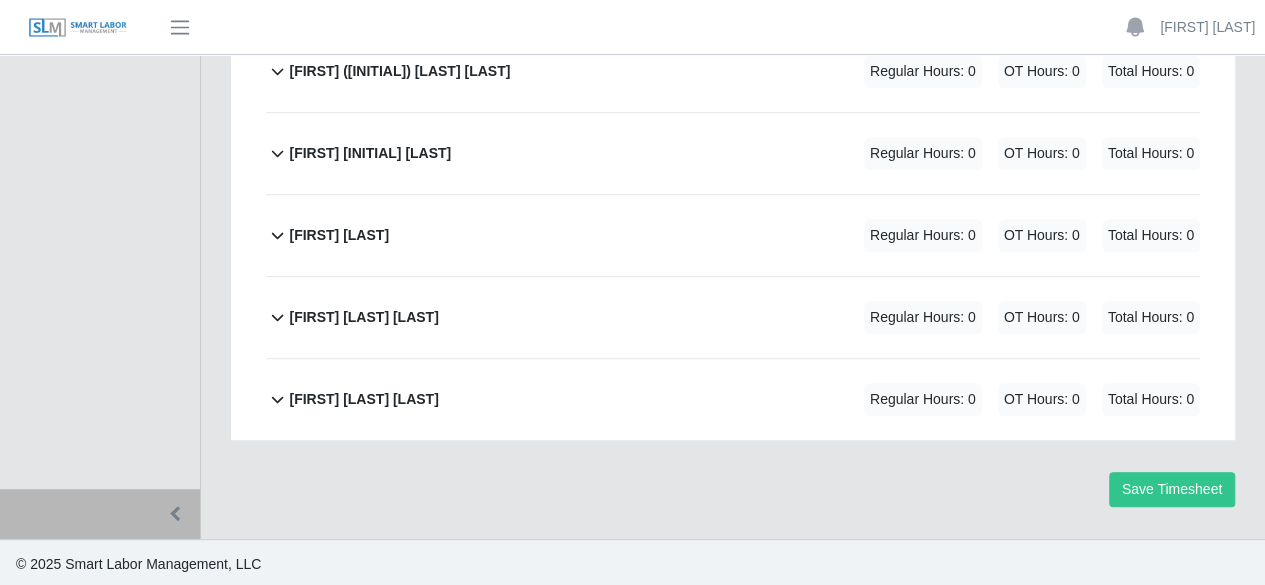 click on "[FIRST] [LAST] [LAST]             Regular Hours: 0   OT Hours: 0   Total Hours: 0" 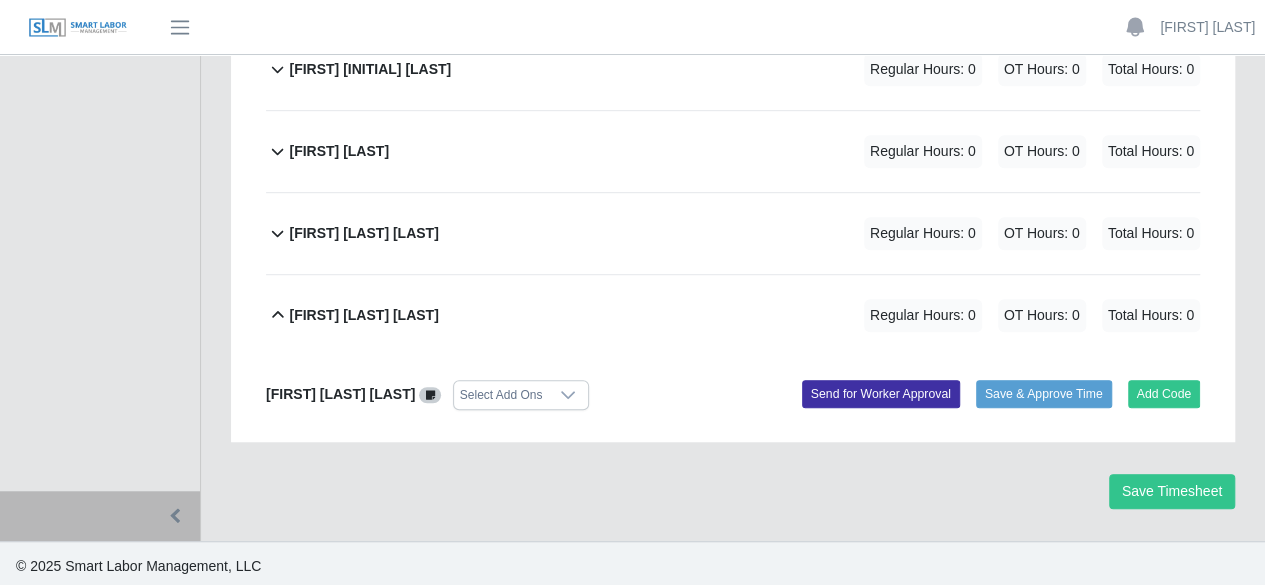 scroll, scrollTop: 522, scrollLeft: 0, axis: vertical 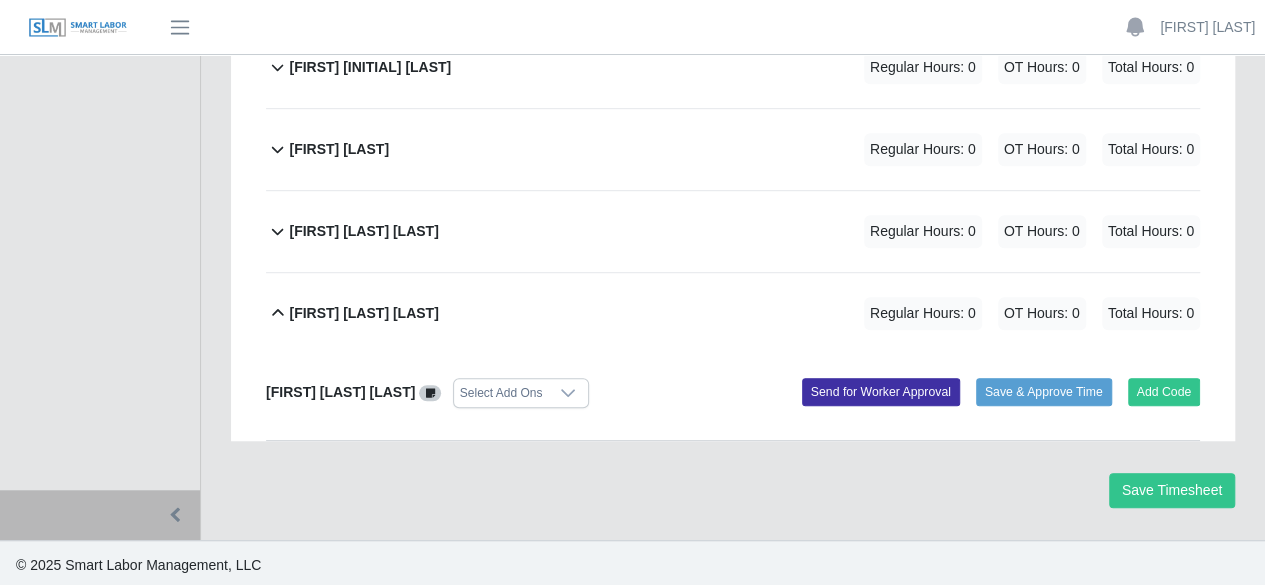 click on "[FIRST] [LAST] [LAST]" at bounding box center [363, 313] 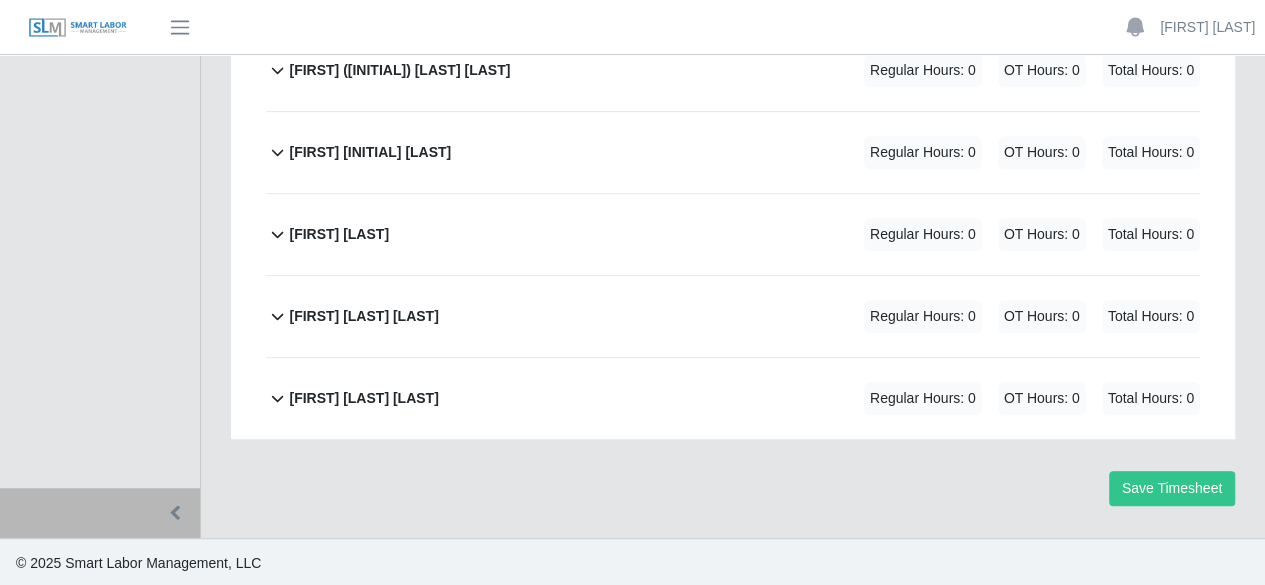 scroll, scrollTop: 436, scrollLeft: 0, axis: vertical 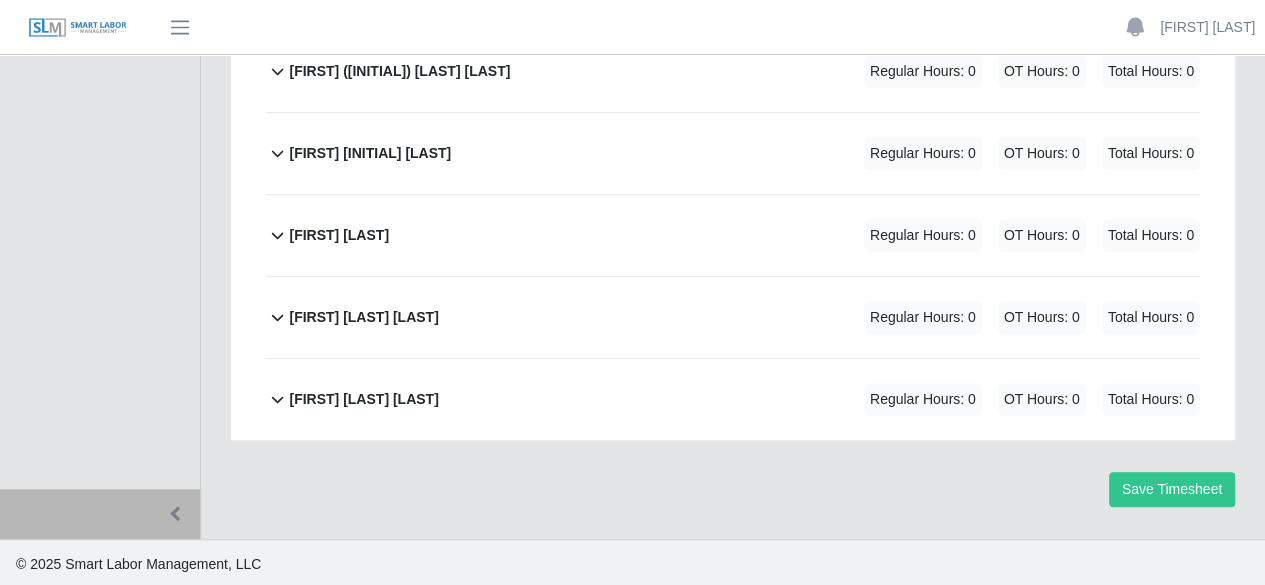 click on "[FIRST] [LAST] [LAST]" at bounding box center (363, 399) 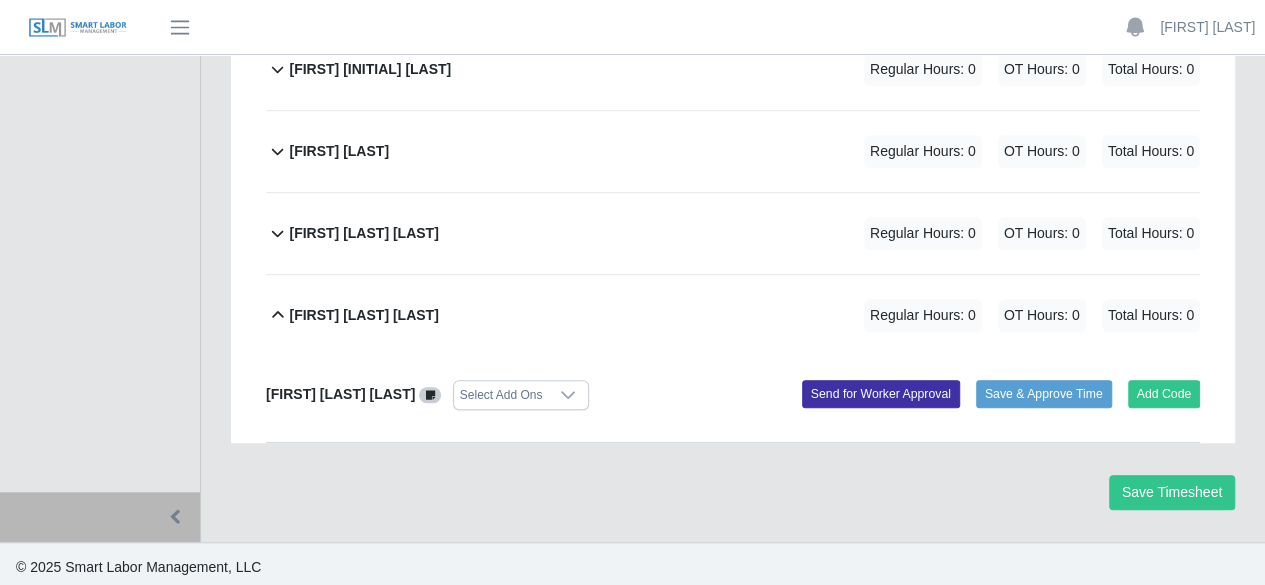 scroll, scrollTop: 522, scrollLeft: 0, axis: vertical 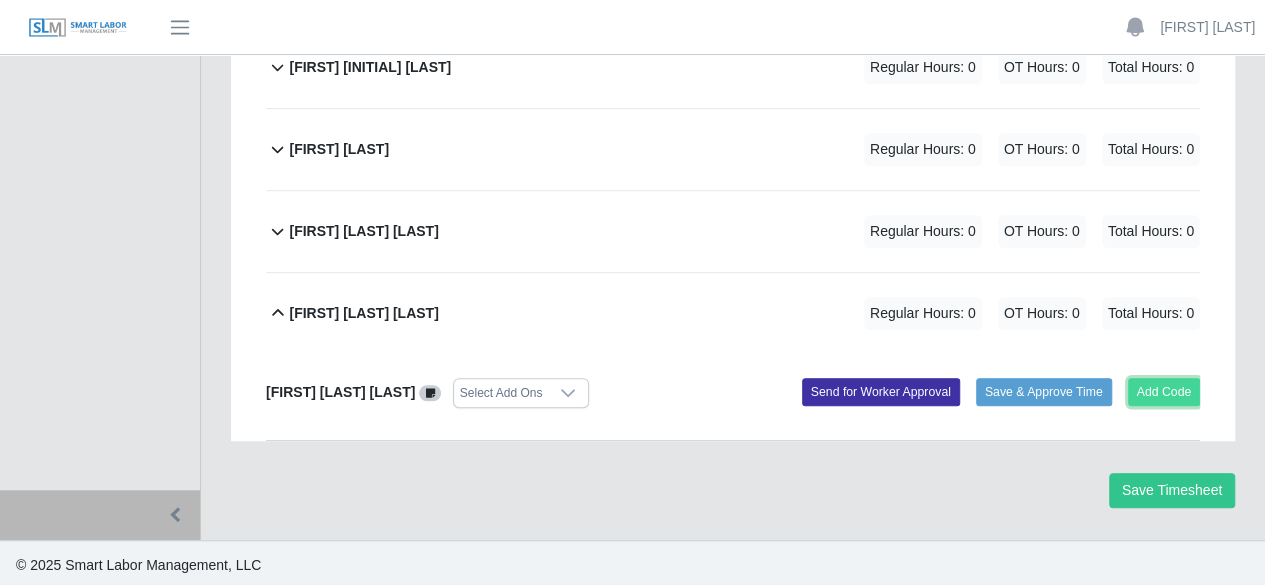 click on "Add Code" 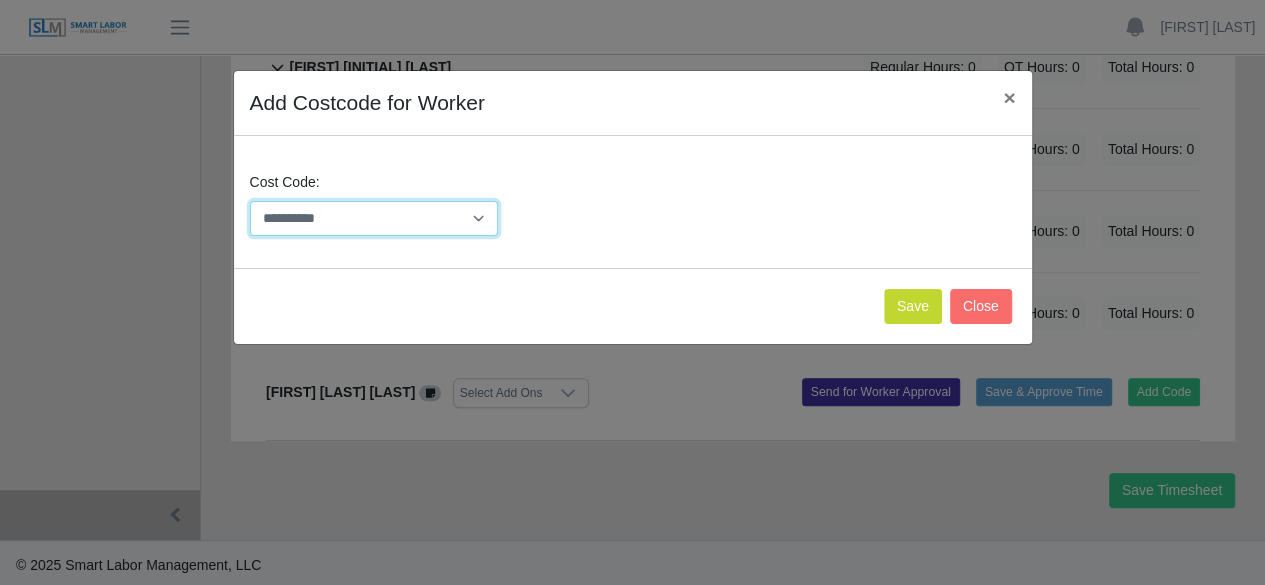 click on "**********" at bounding box center (374, 218) 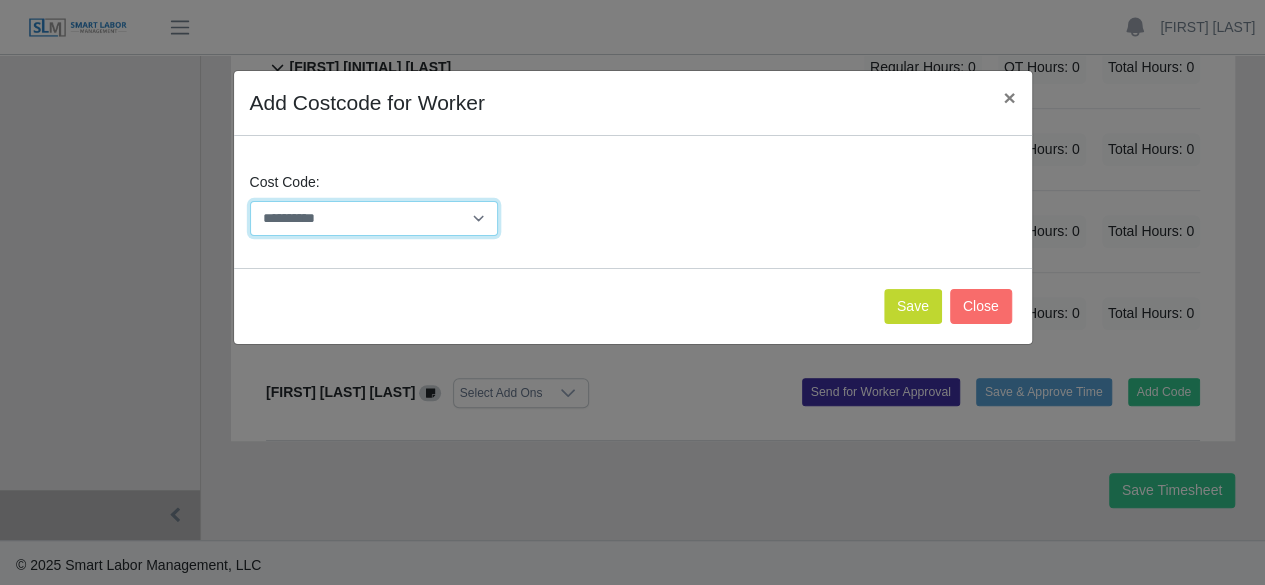 select on "**********" 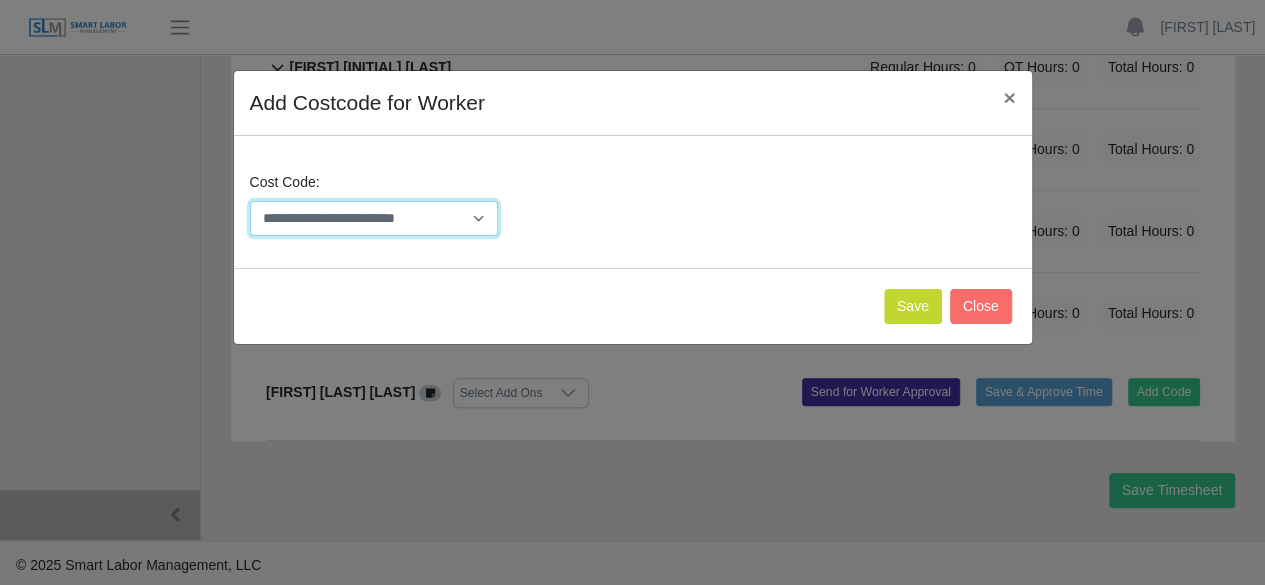 click on "**********" at bounding box center (374, 218) 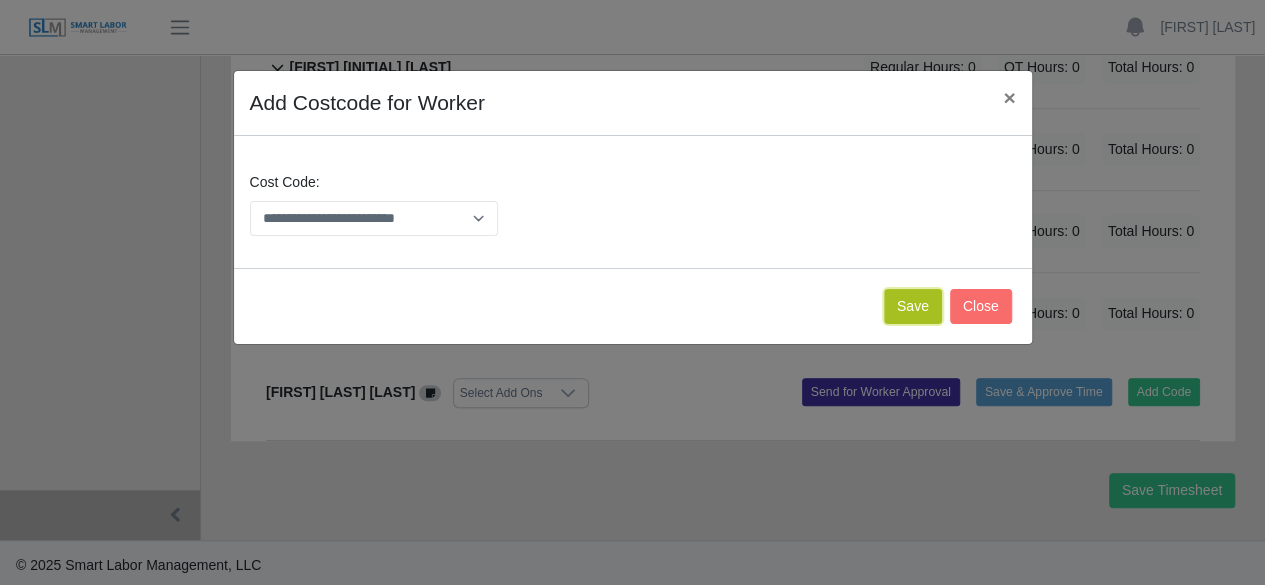 click on "Save" 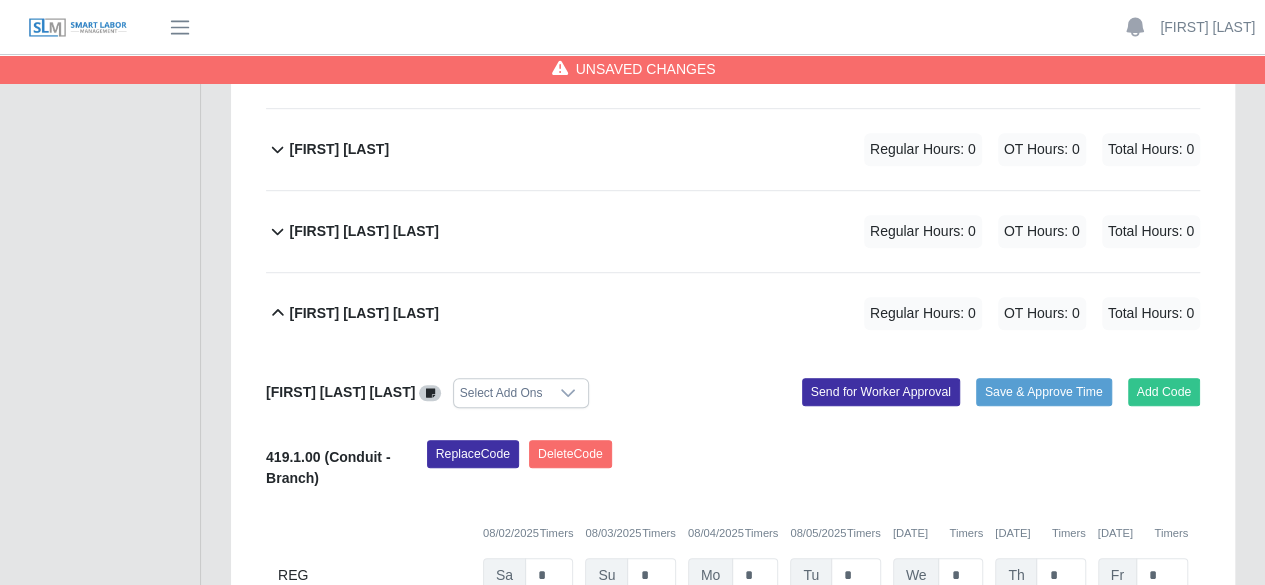 scroll, scrollTop: 749, scrollLeft: 0, axis: vertical 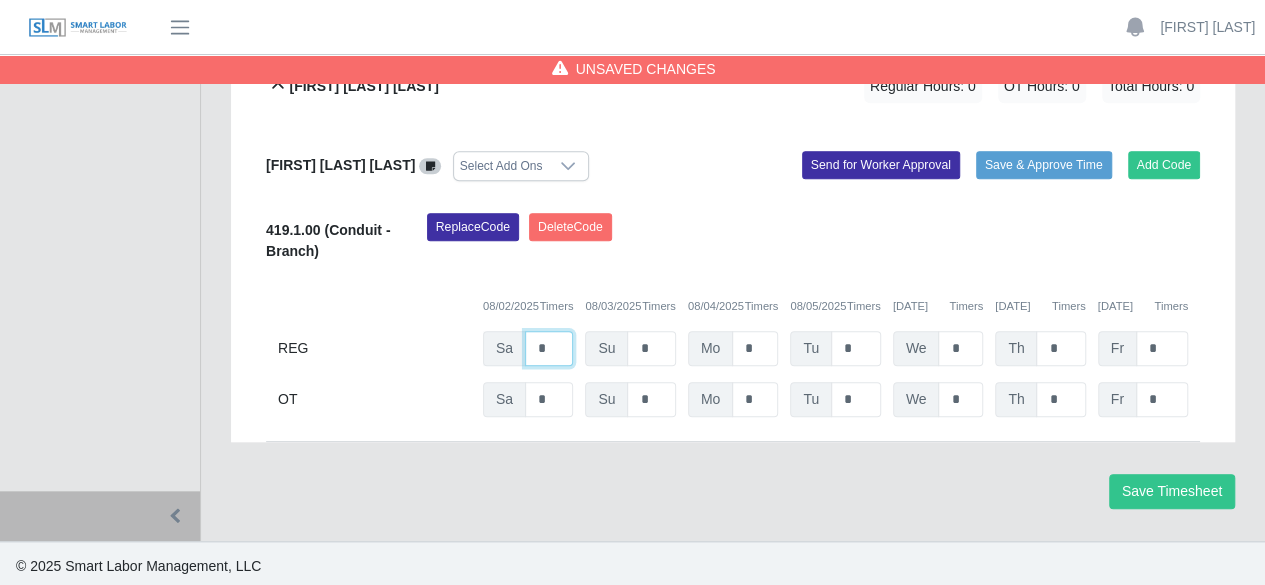 click on "*" at bounding box center (549, 348) 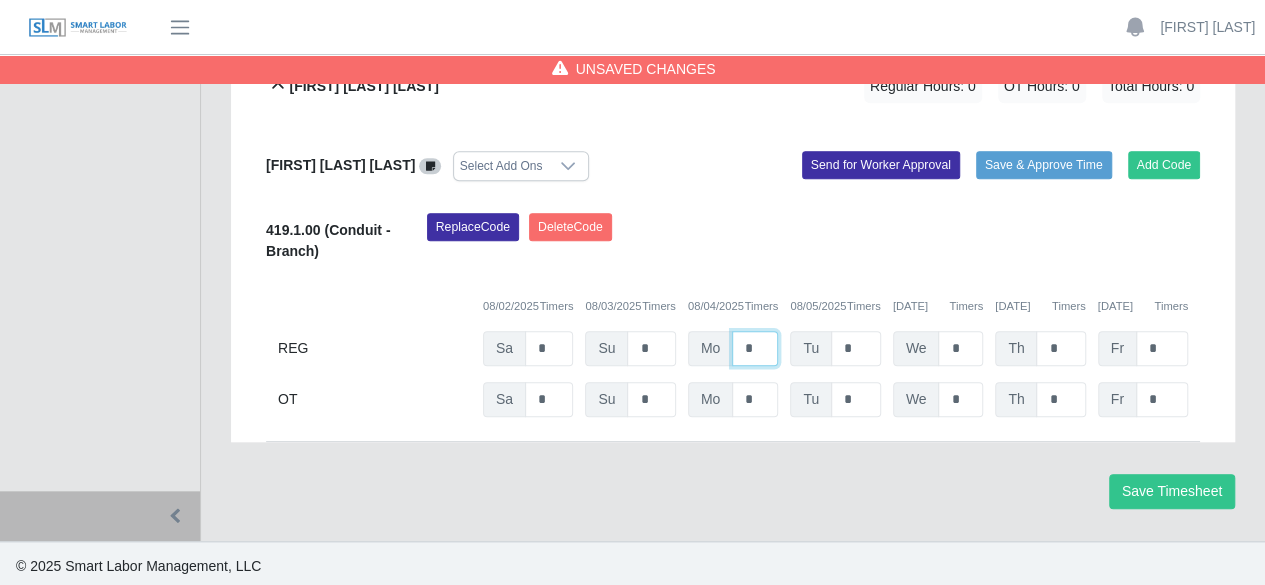 click on "*" at bounding box center (755, 348) 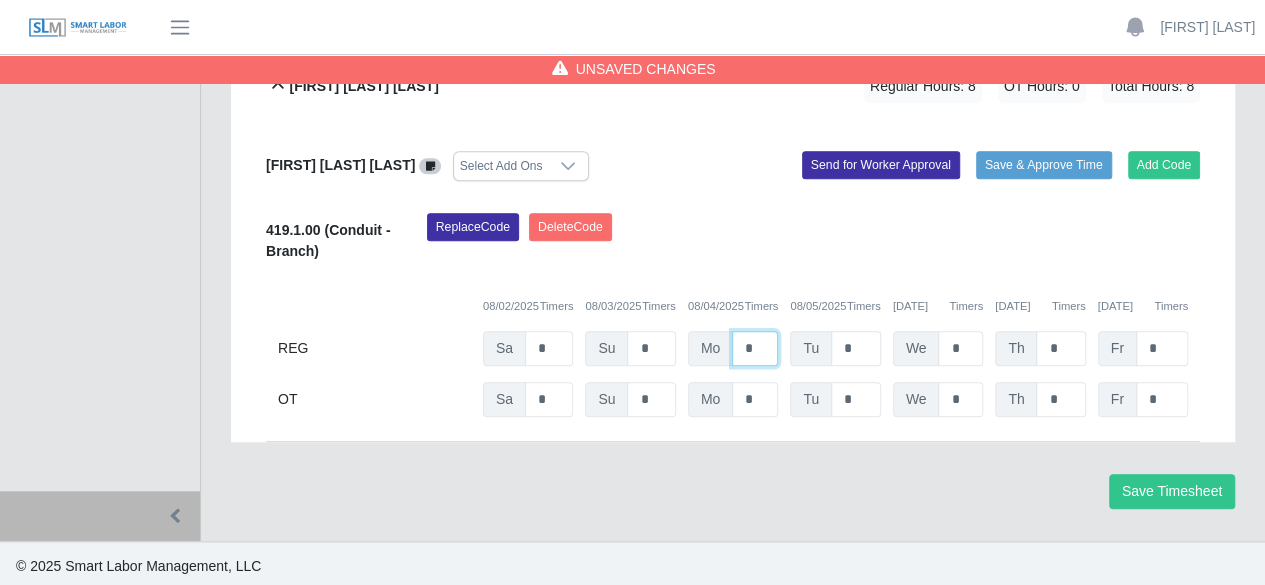 type on "*" 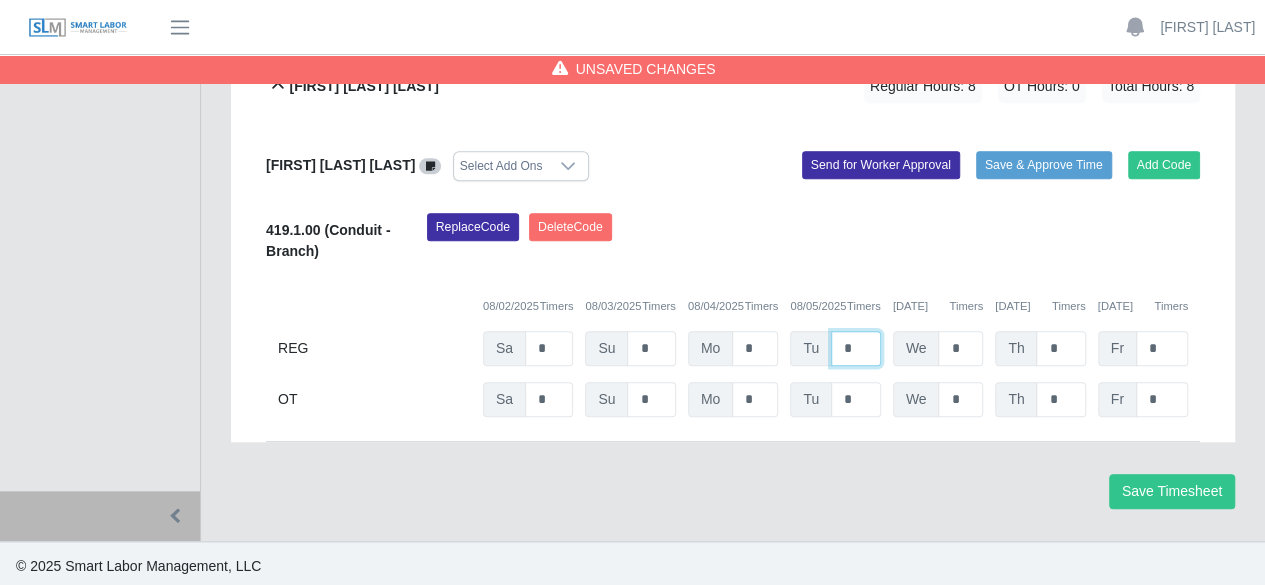 click on "*" at bounding box center [856, 348] 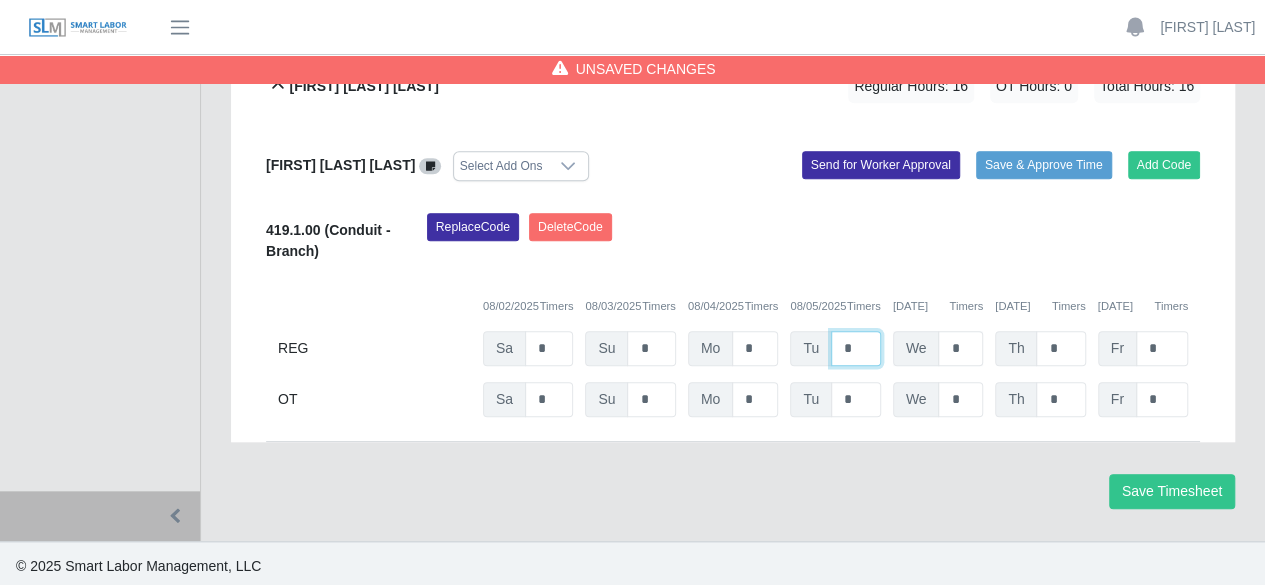 type on "*" 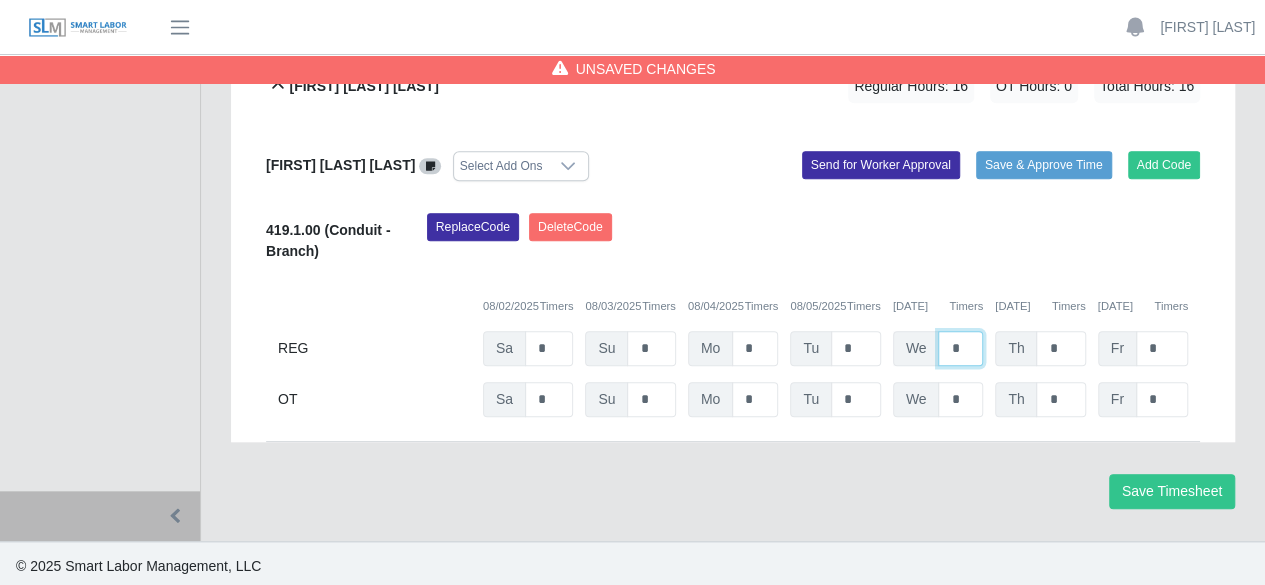 click on "*" at bounding box center [960, 348] 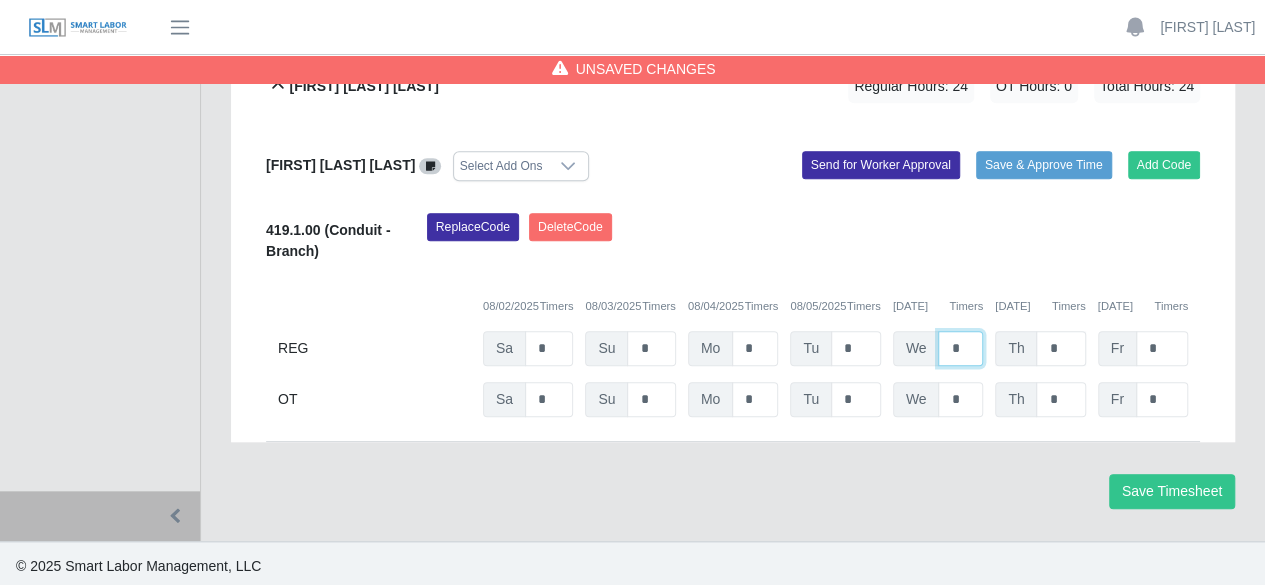 type on "*" 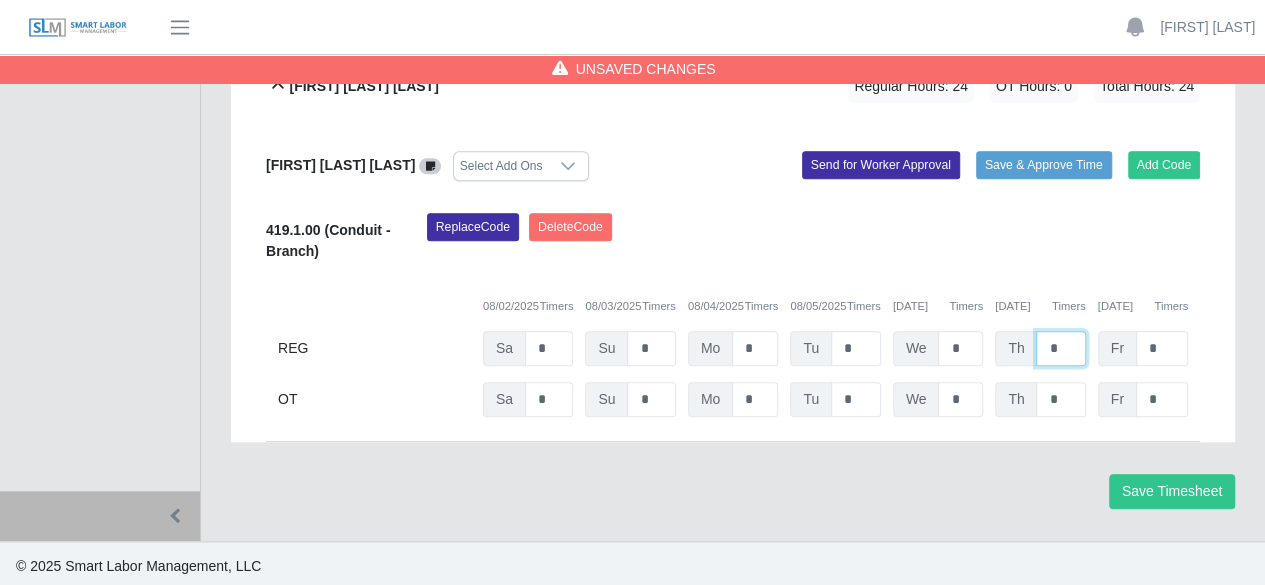 click on "*" at bounding box center (1060, 348) 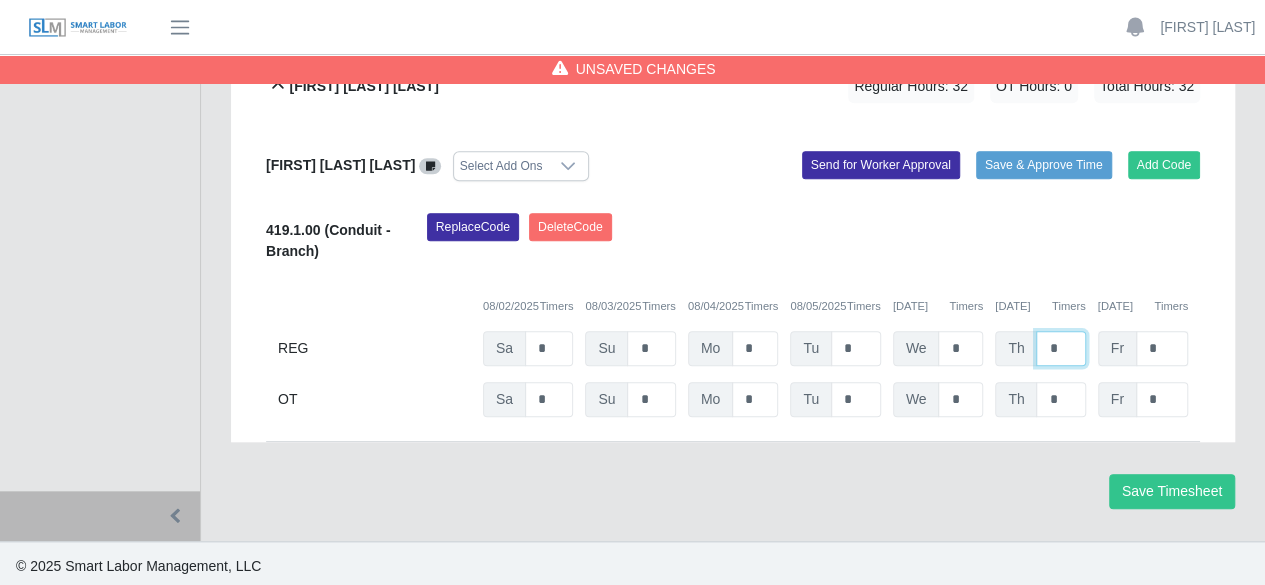 type on "*" 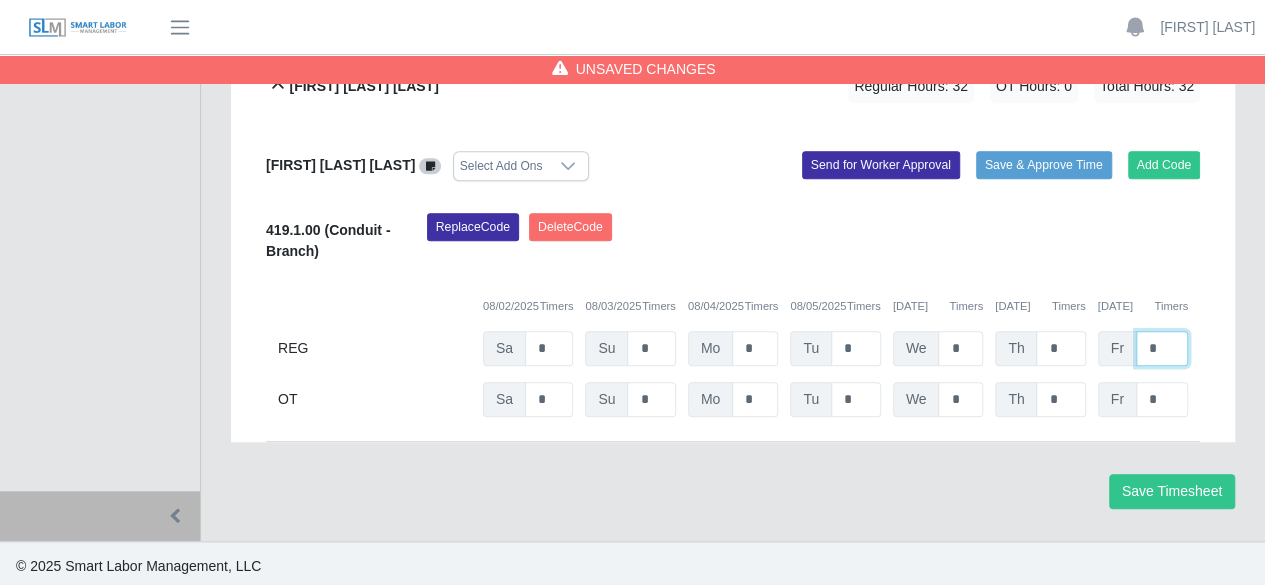 click on "*" at bounding box center [1162, 348] 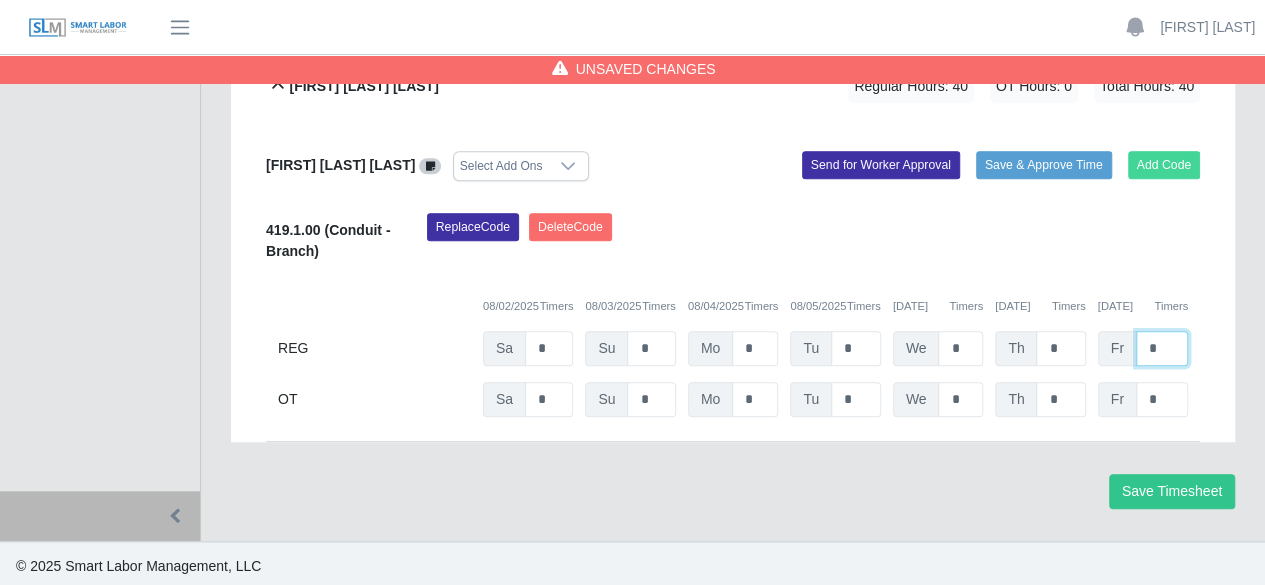 type on "*" 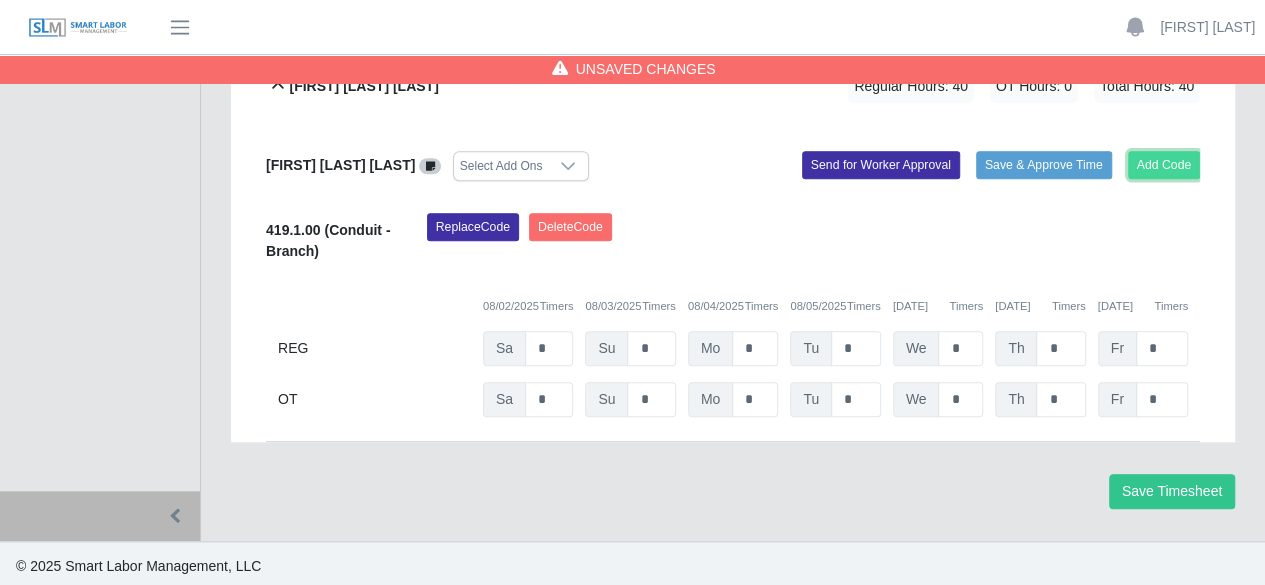 click on "Add Code" 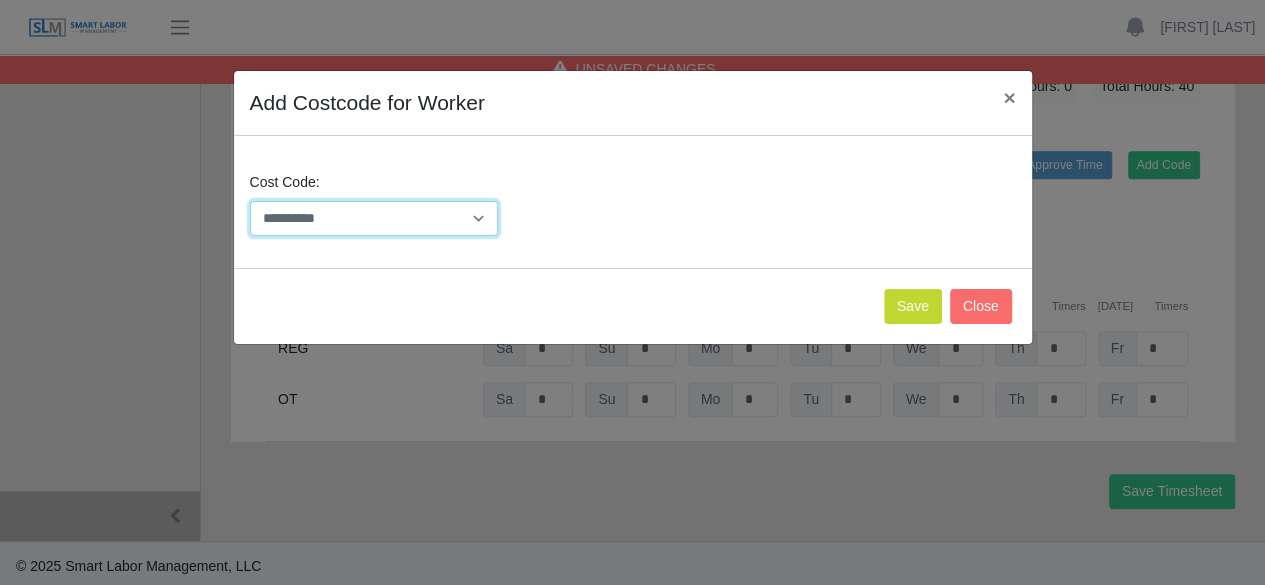 click on "**********" at bounding box center (374, 218) 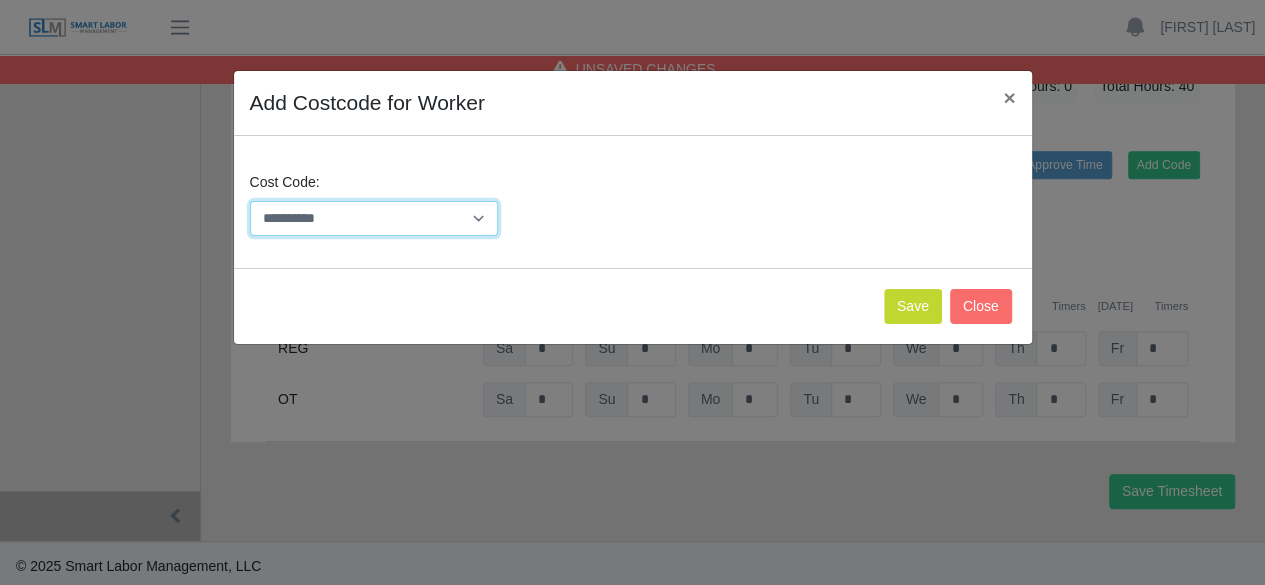 select on "**********" 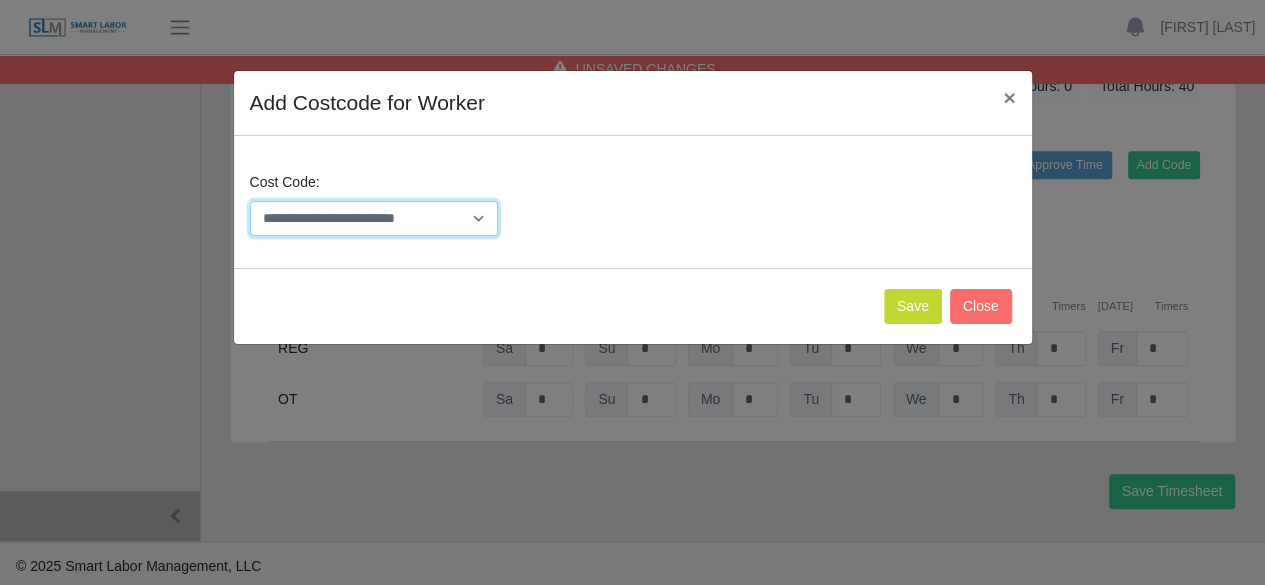 click on "**********" at bounding box center [374, 218] 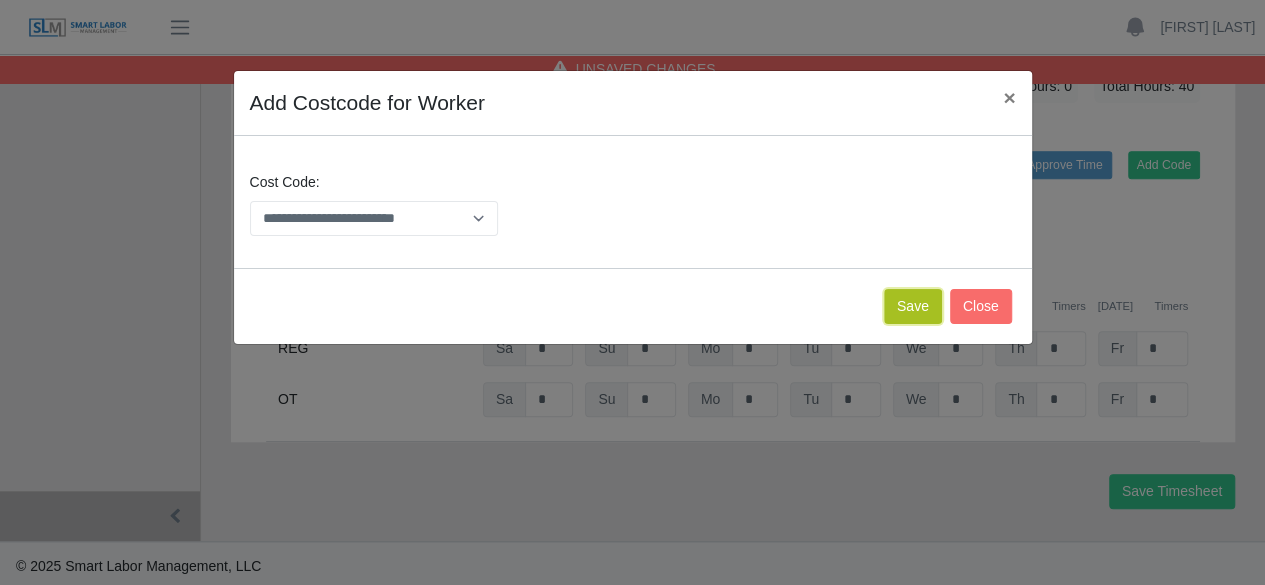 click on "Save" 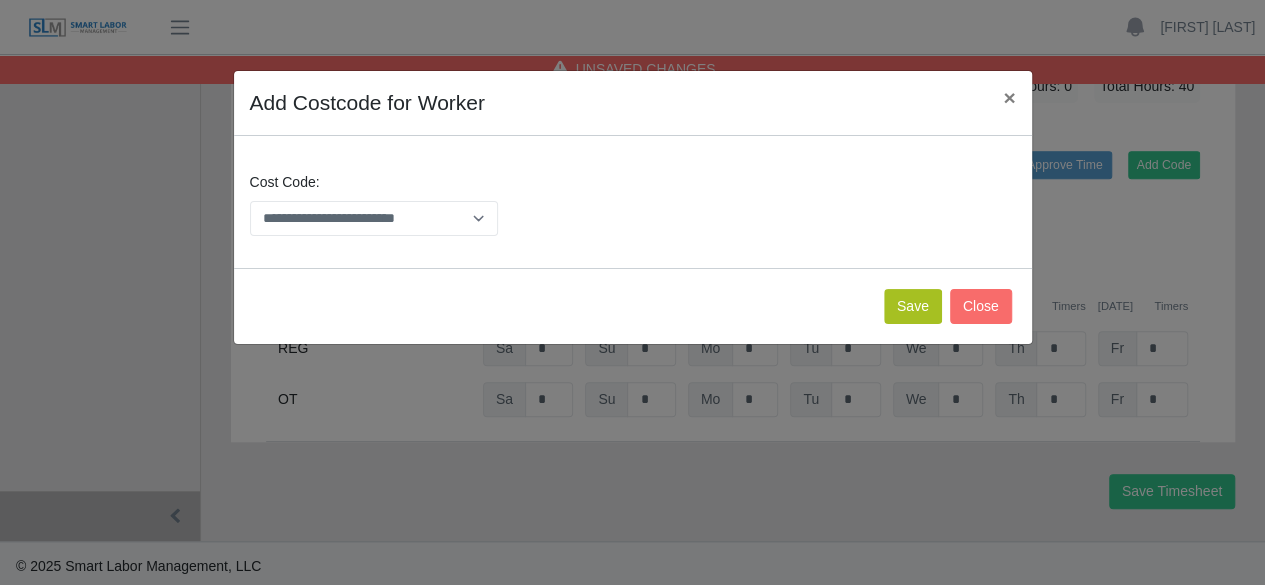 scroll, scrollTop: 956, scrollLeft: 0, axis: vertical 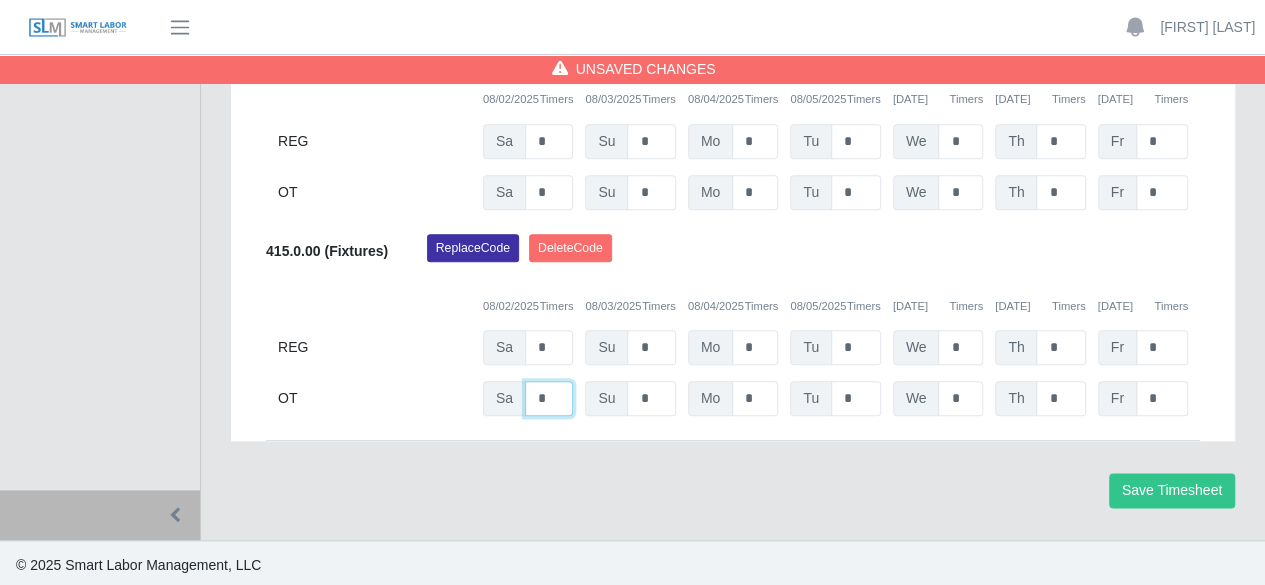 click on "*" at bounding box center (549, 192) 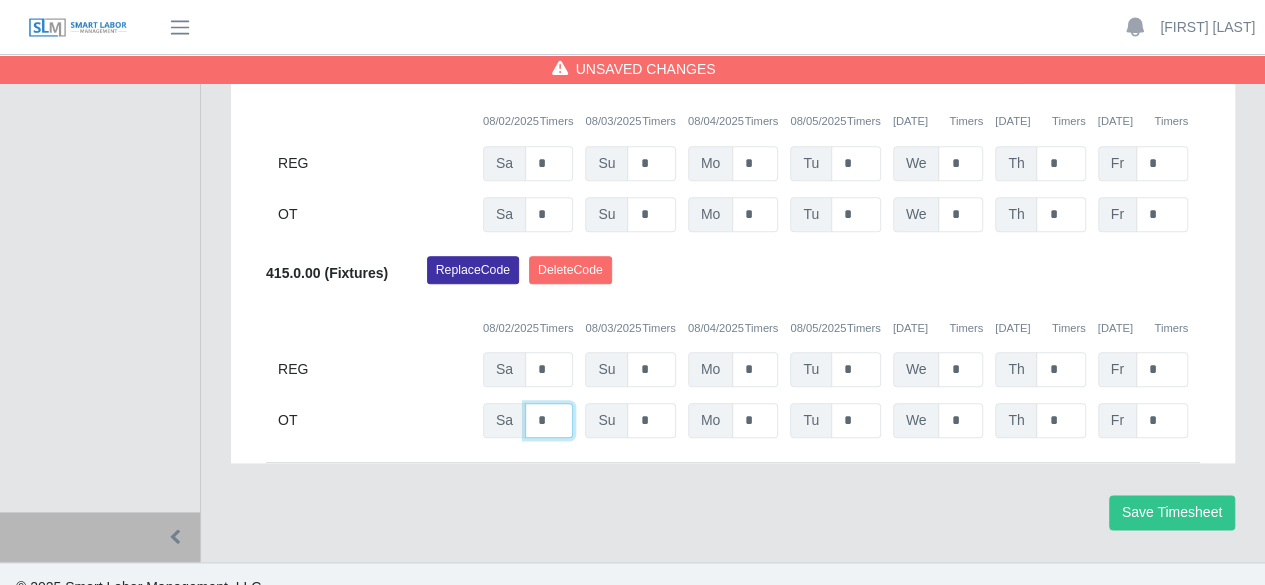scroll, scrollTop: 956, scrollLeft: 0, axis: vertical 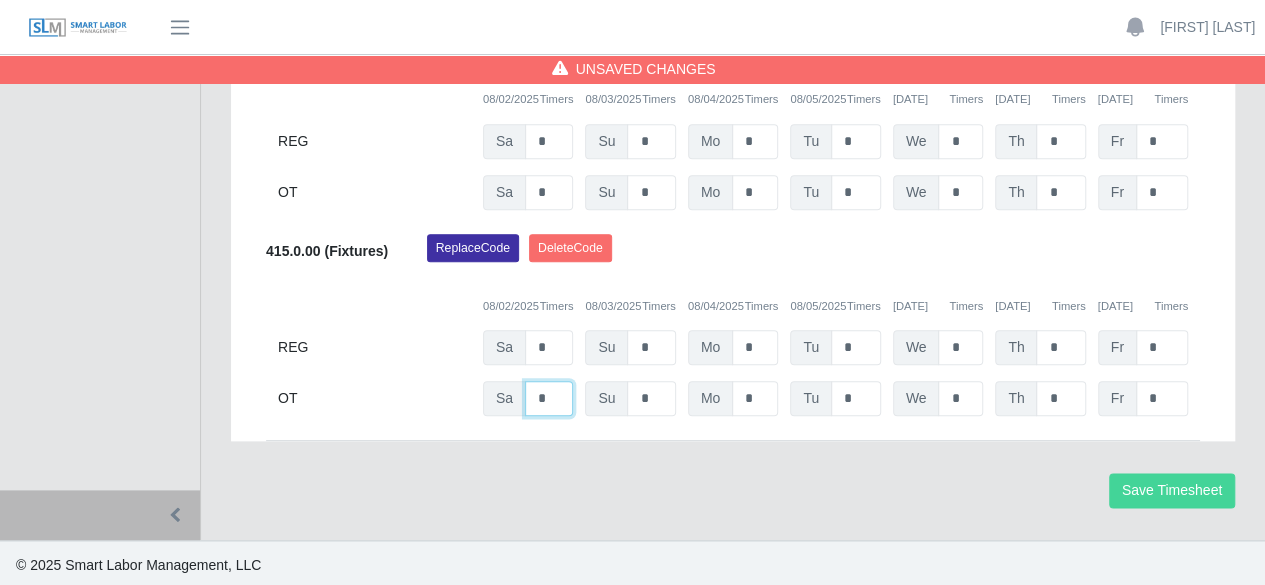 type on "*" 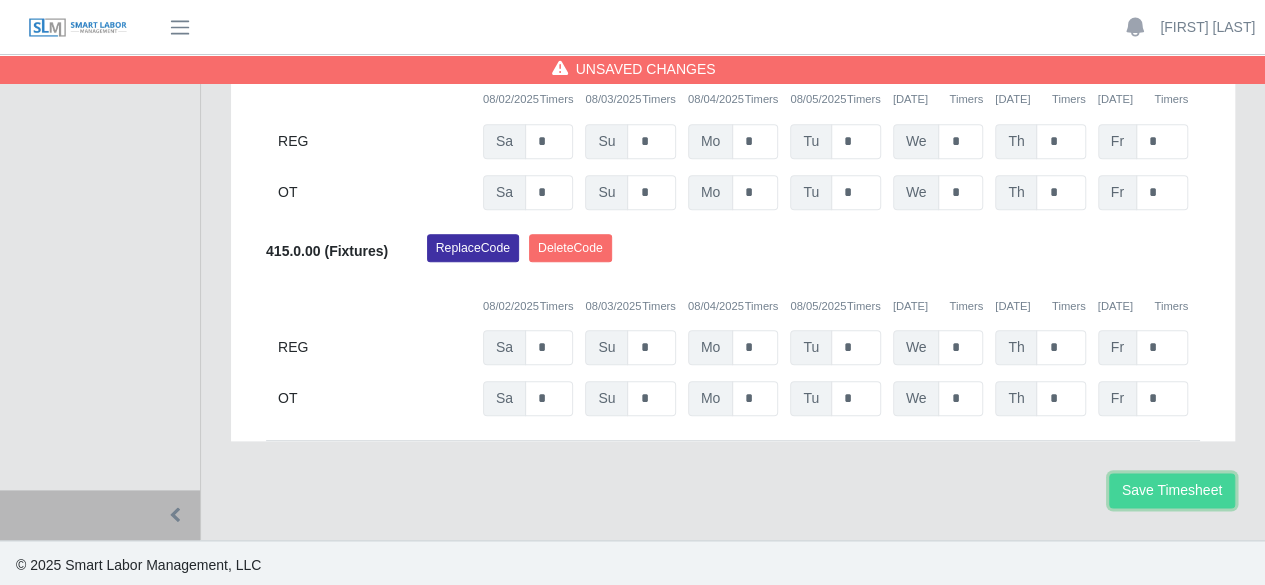 click on "Save
Timesheet" at bounding box center (1172, 490) 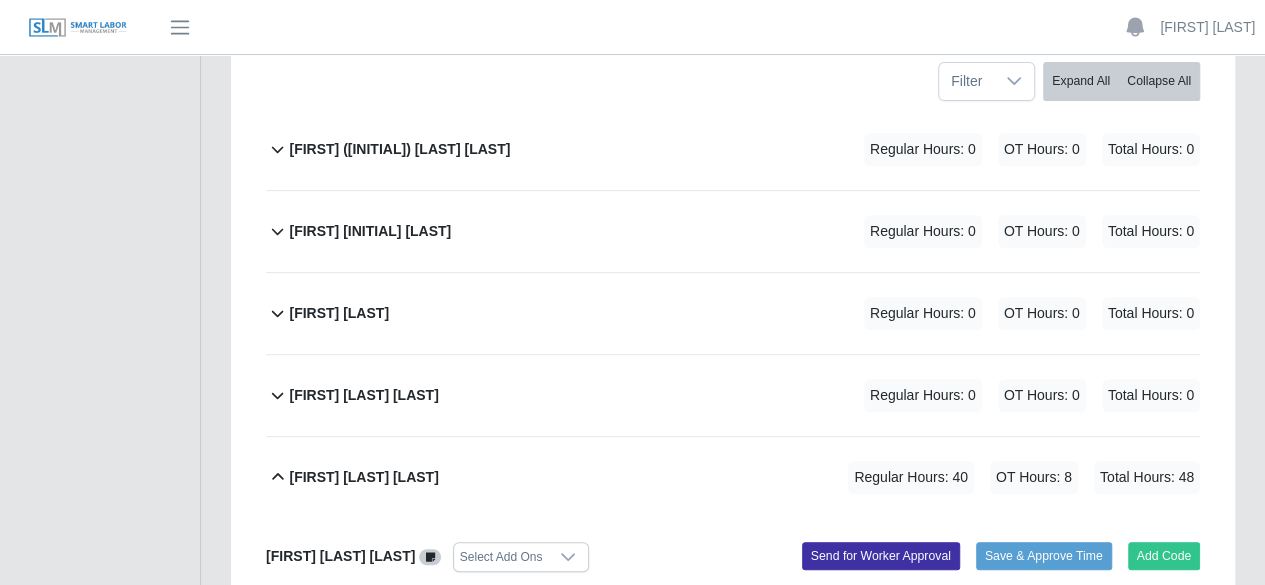 scroll, scrollTop: 356, scrollLeft: 0, axis: vertical 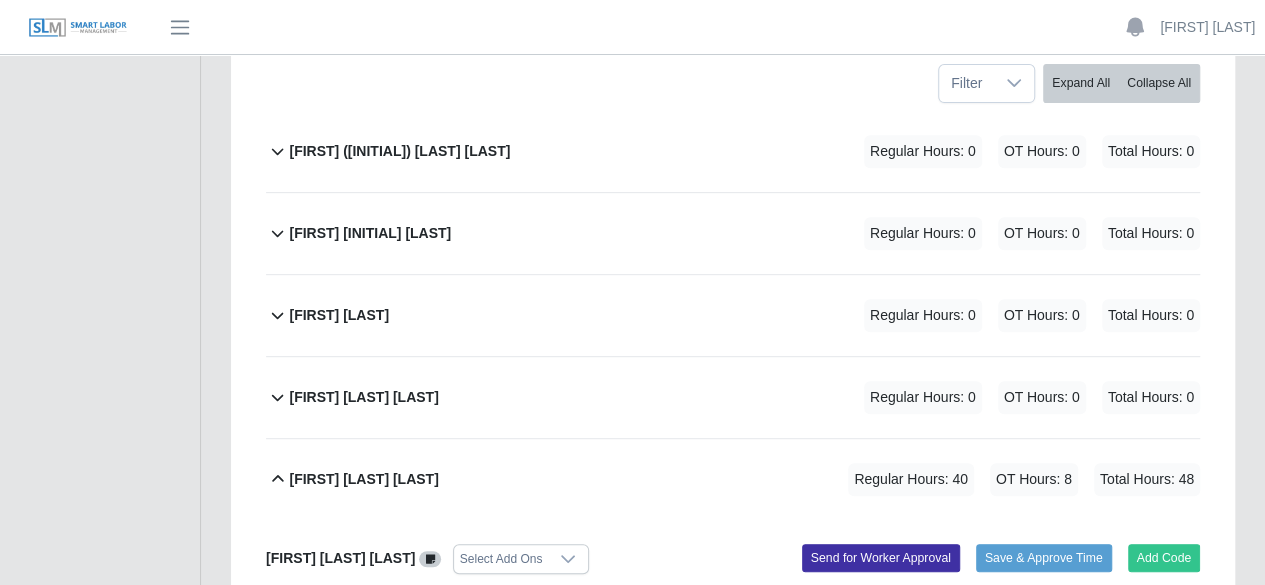 click on "[FIRST] [LAST]             Regular Hours: 0   OT Hours: 0   Total Hours: 0" 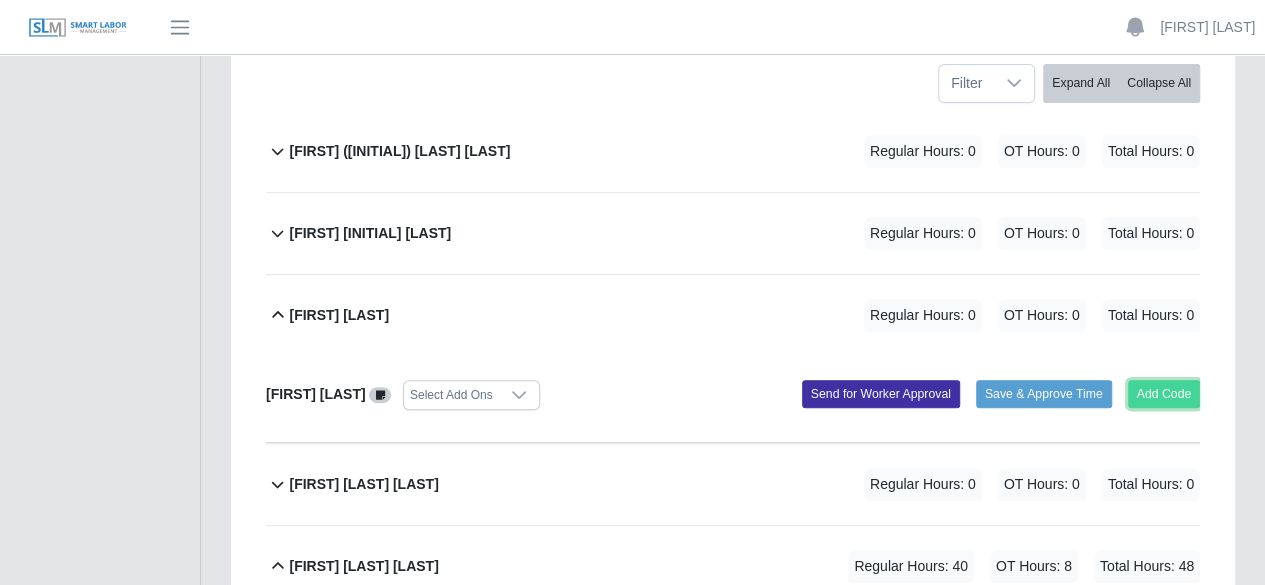 click on "Add Code" 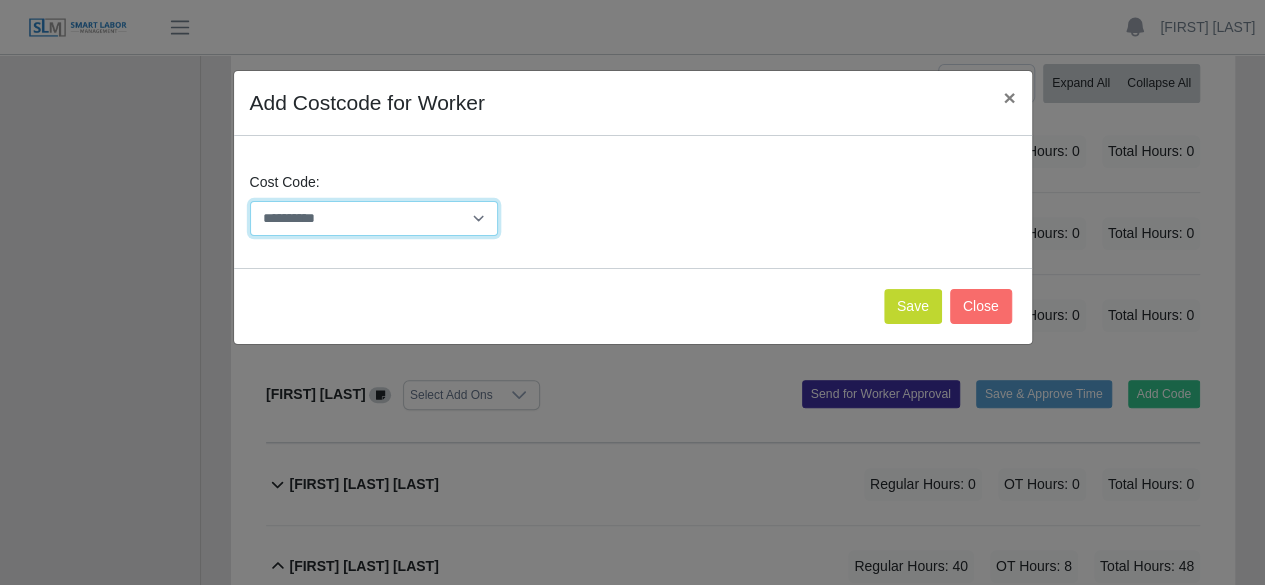 click on "**********" at bounding box center [374, 218] 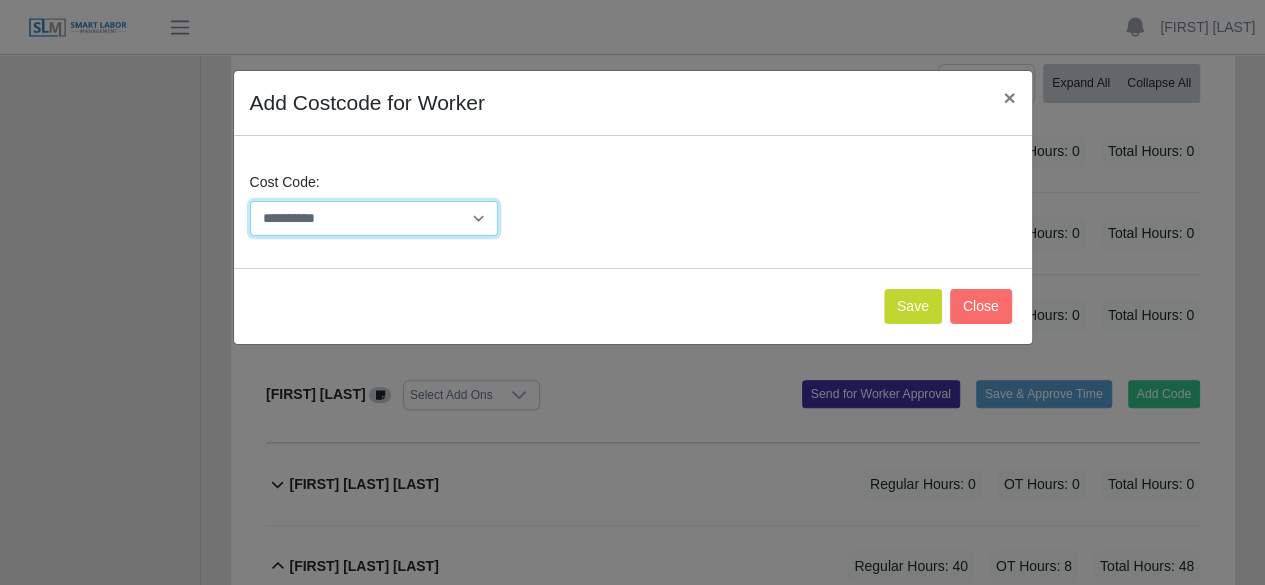 select on "**********" 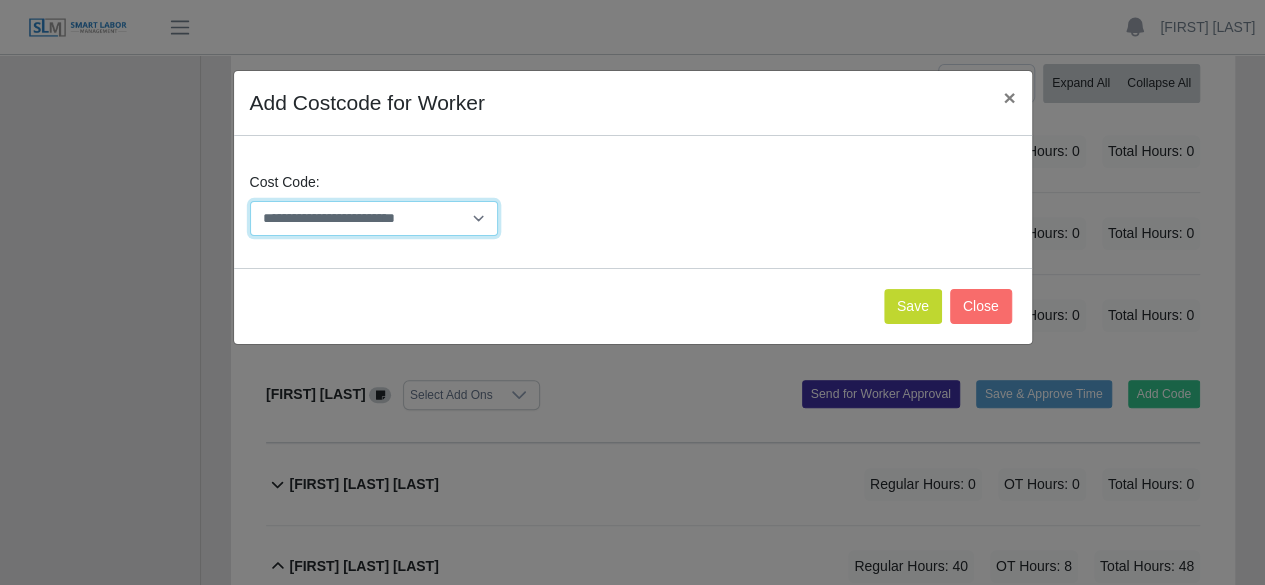 click on "**********" at bounding box center [374, 218] 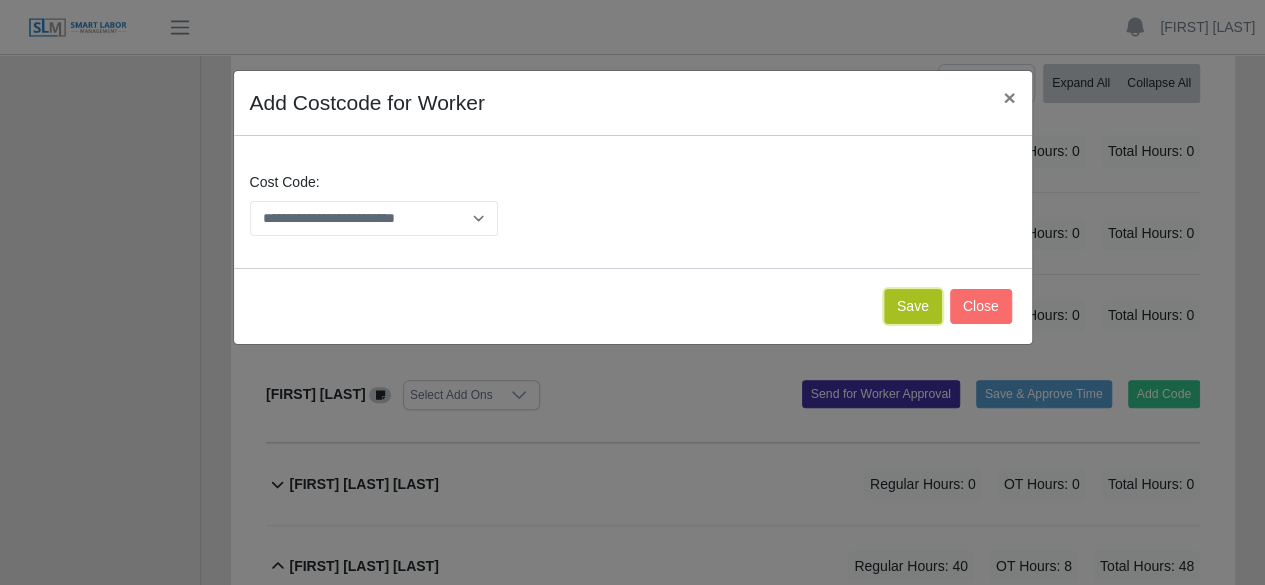 click on "Save" 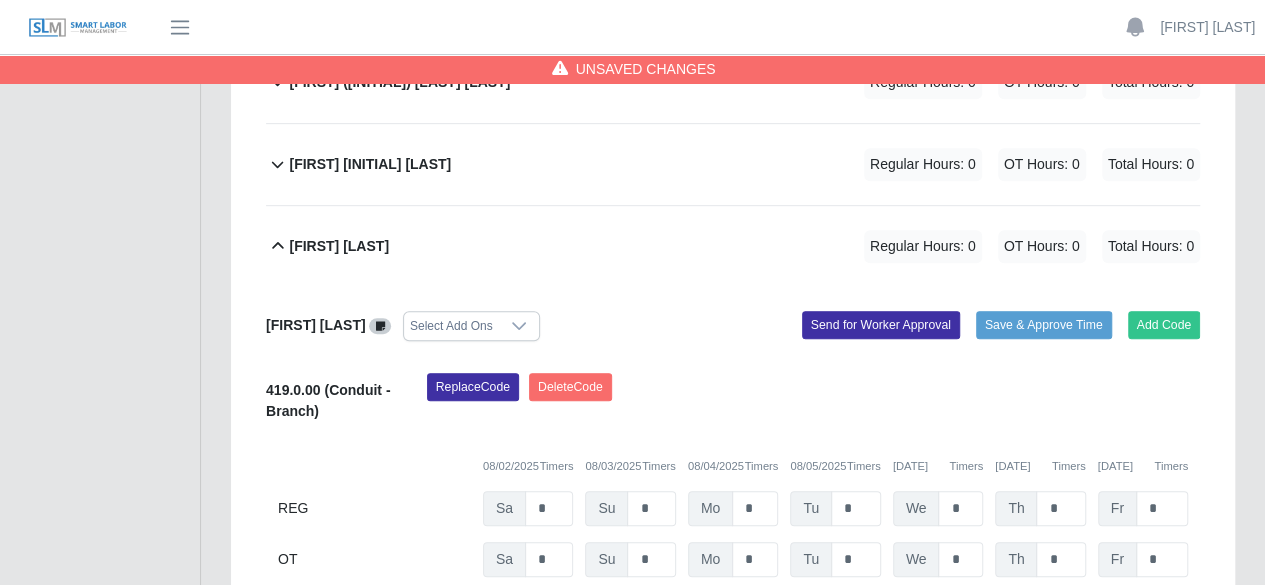 scroll, scrollTop: 456, scrollLeft: 0, axis: vertical 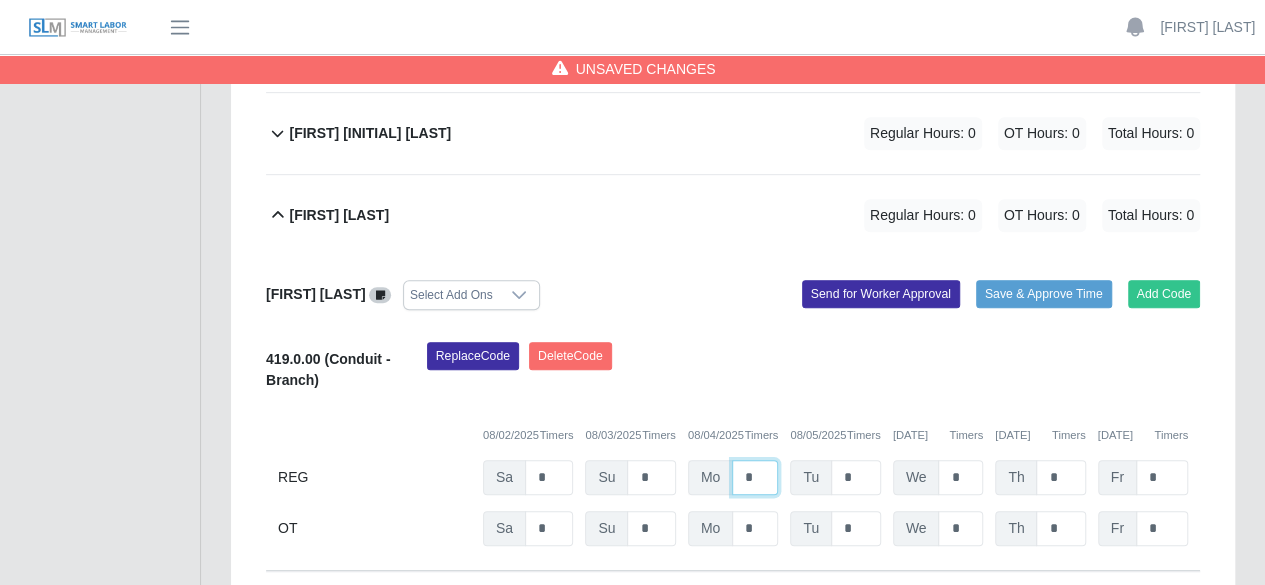 click on "*" at bounding box center [755, 477] 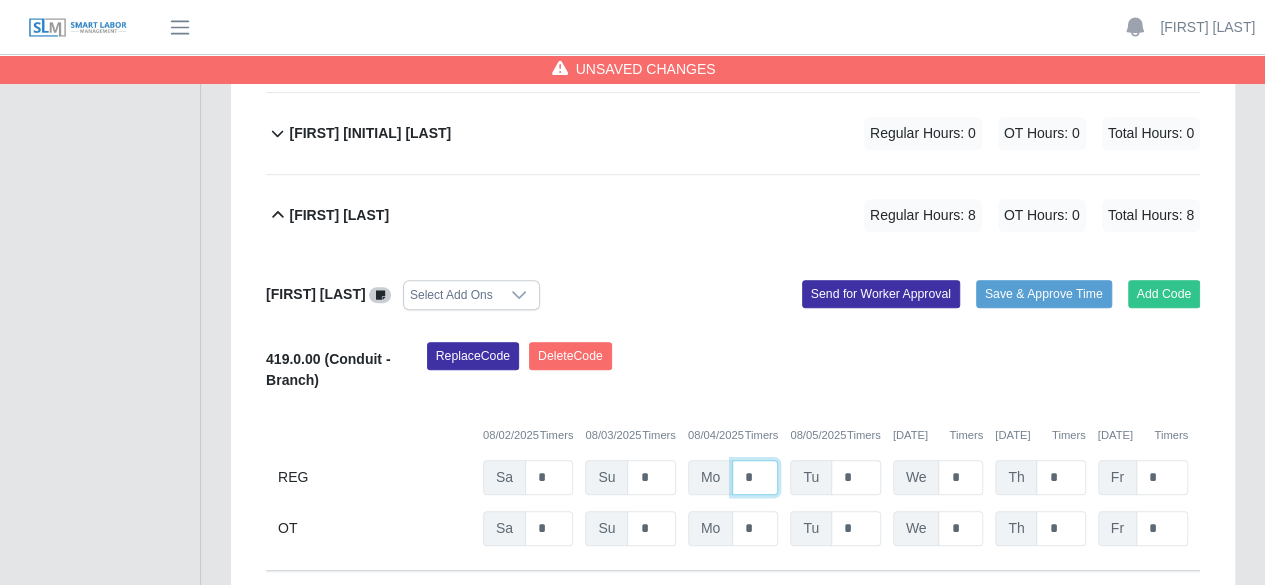 type on "*" 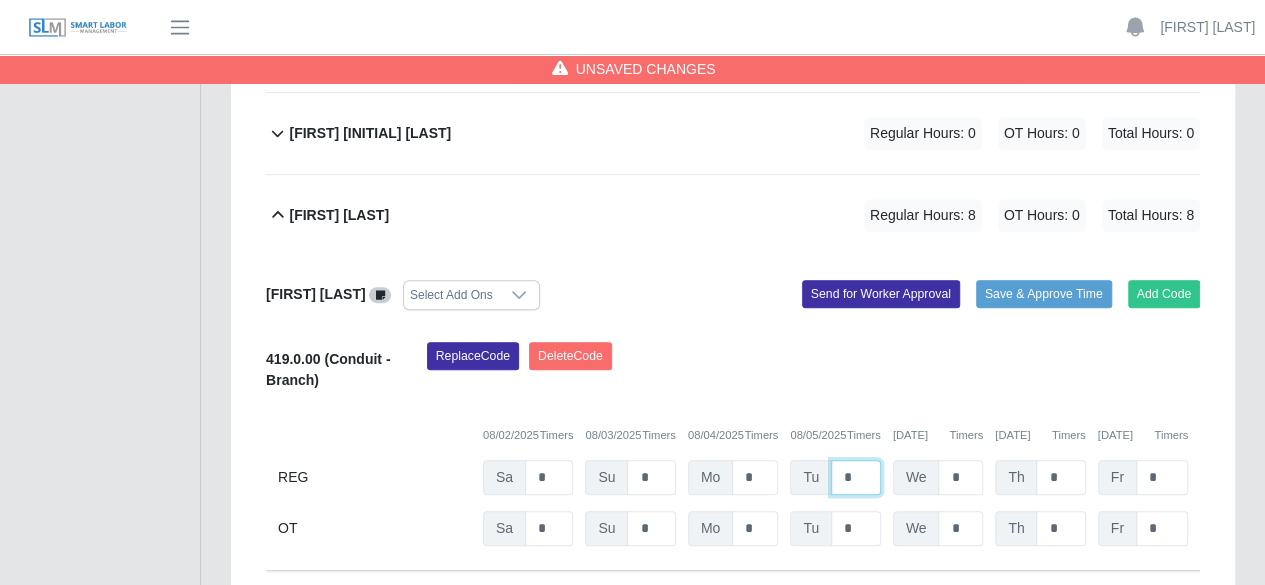 click on "*" at bounding box center (856, 477) 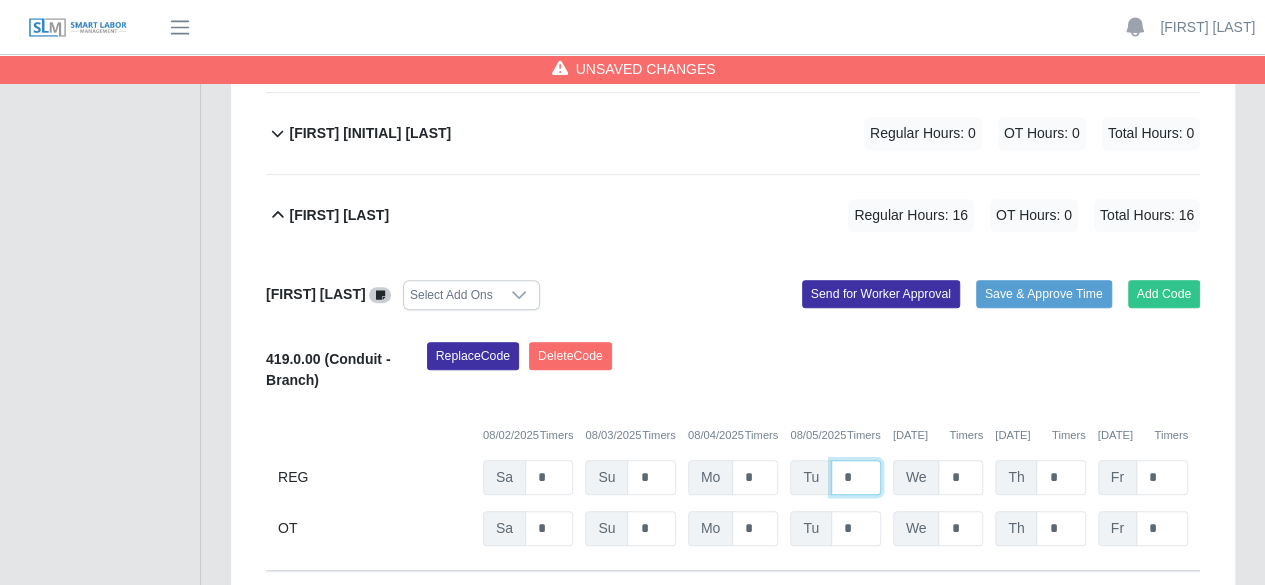 type on "*" 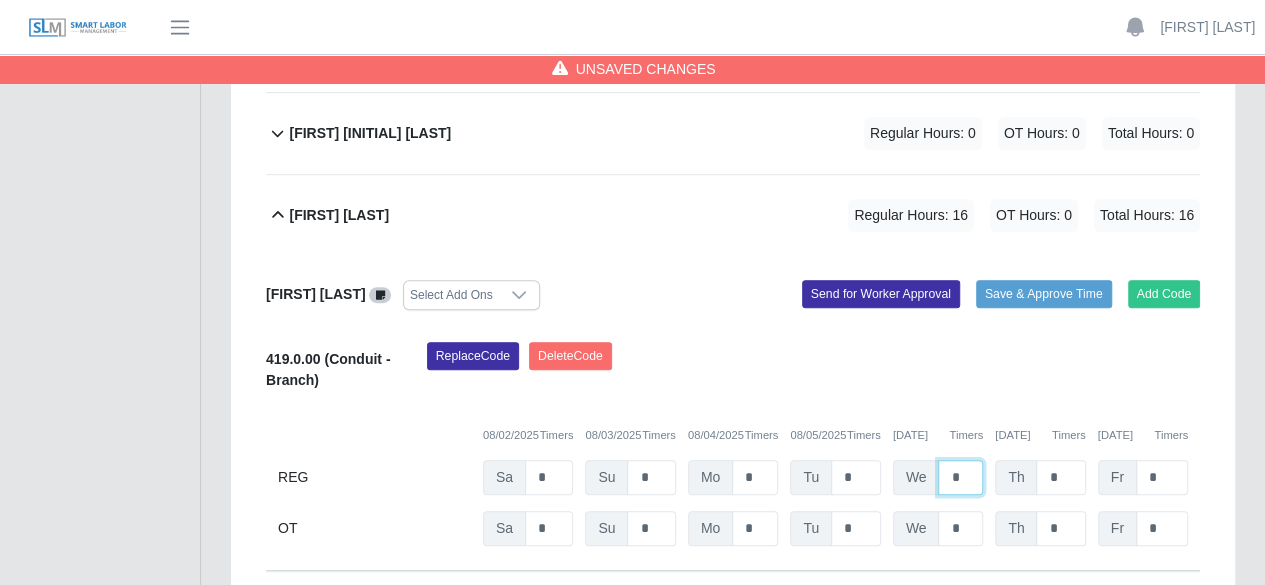 click on "*" at bounding box center [960, 477] 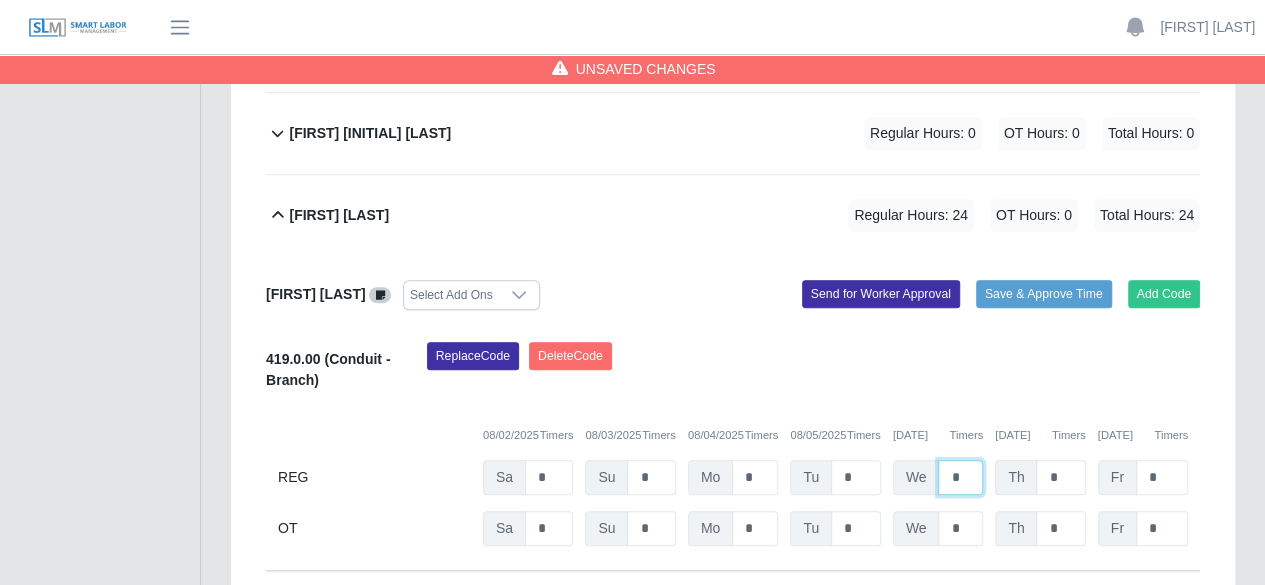 type on "*" 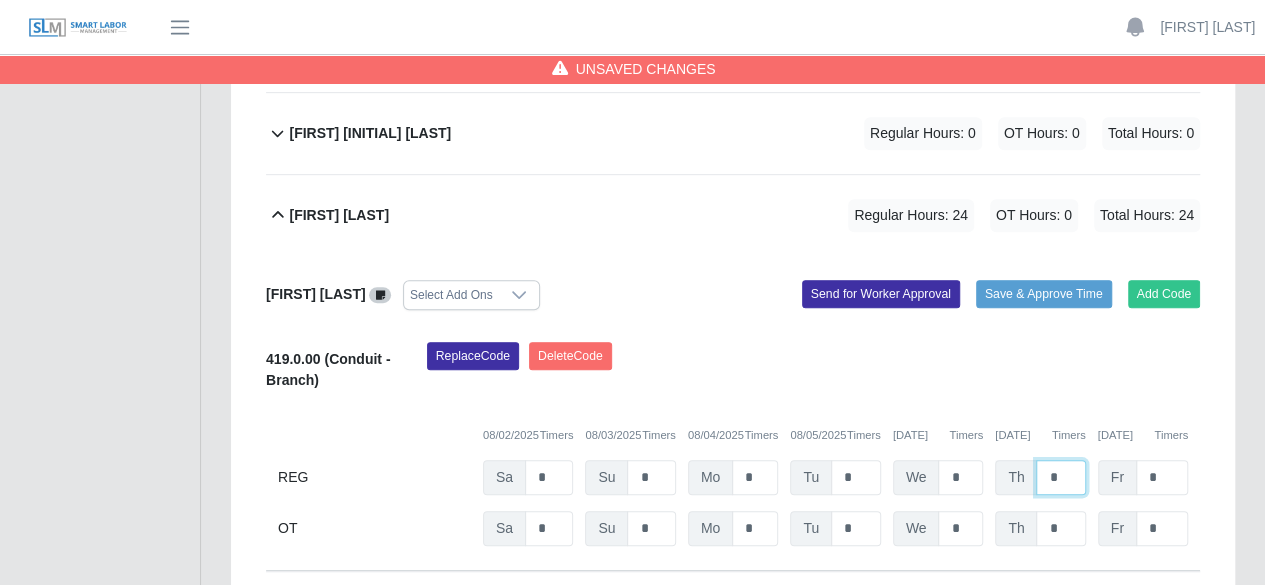 click on "*" at bounding box center (1060, 477) 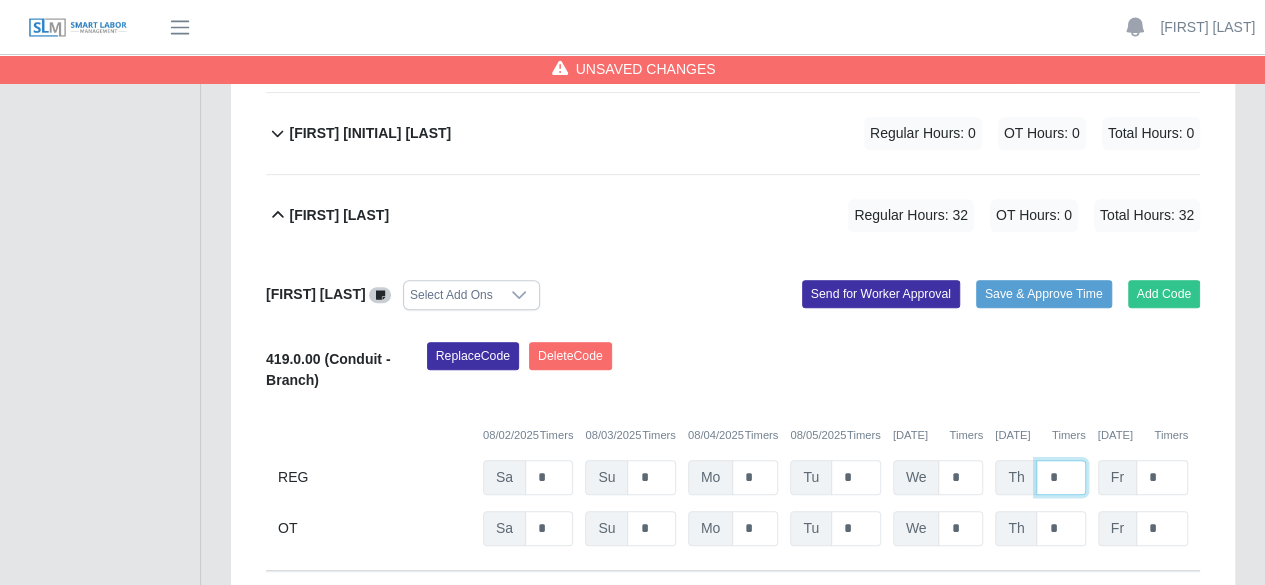 type on "*" 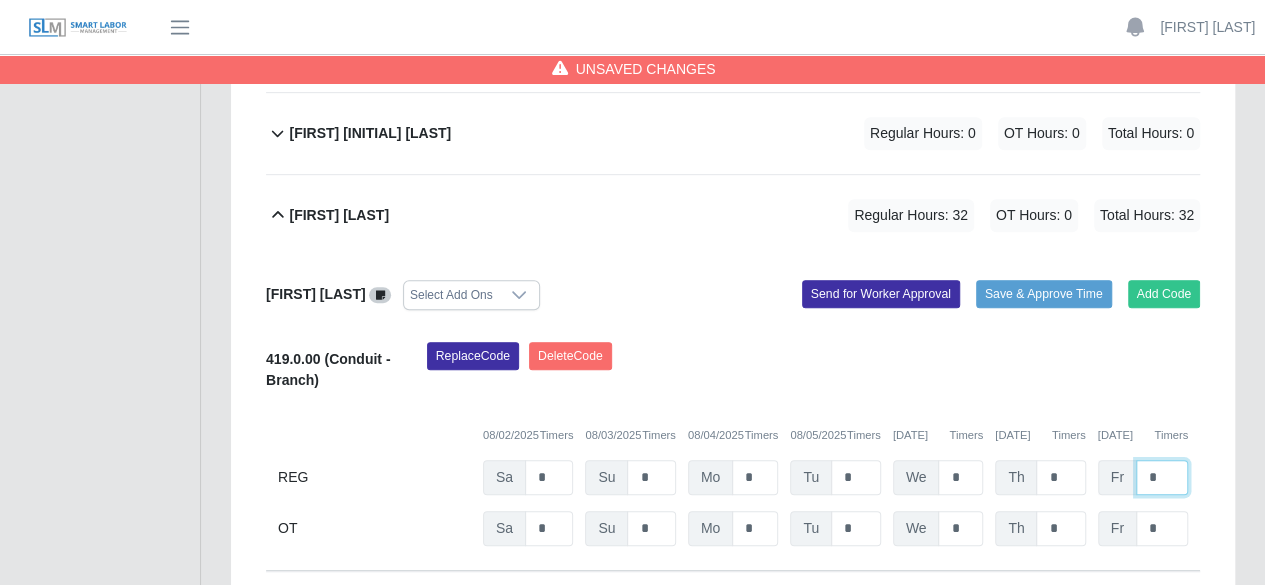 click on "*" at bounding box center [1162, 477] 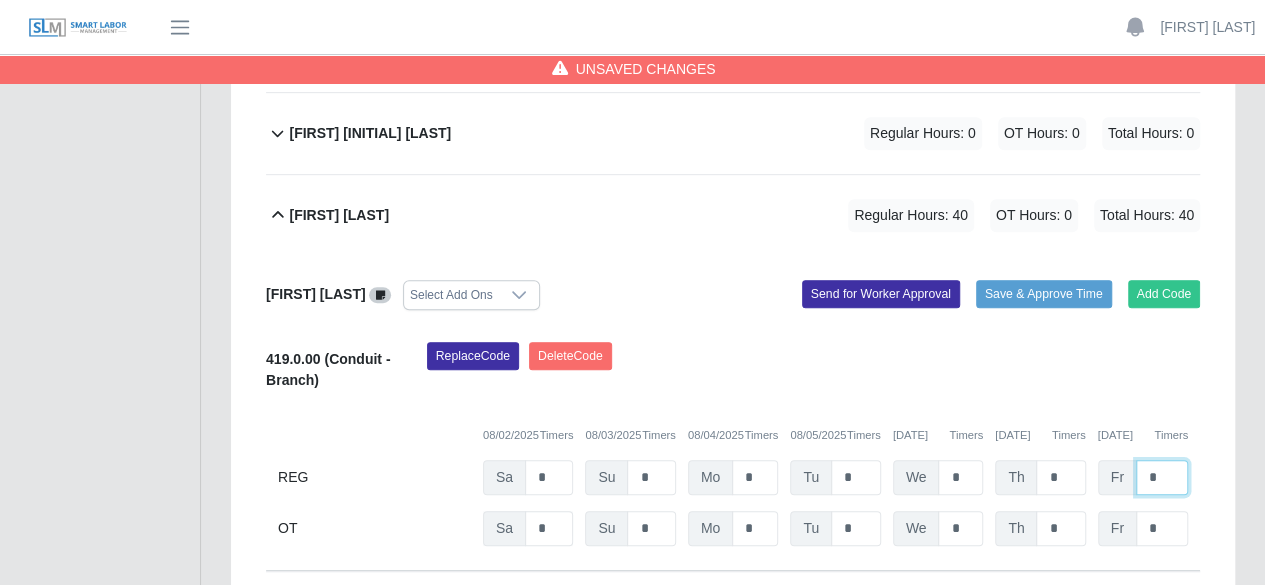 type on "*" 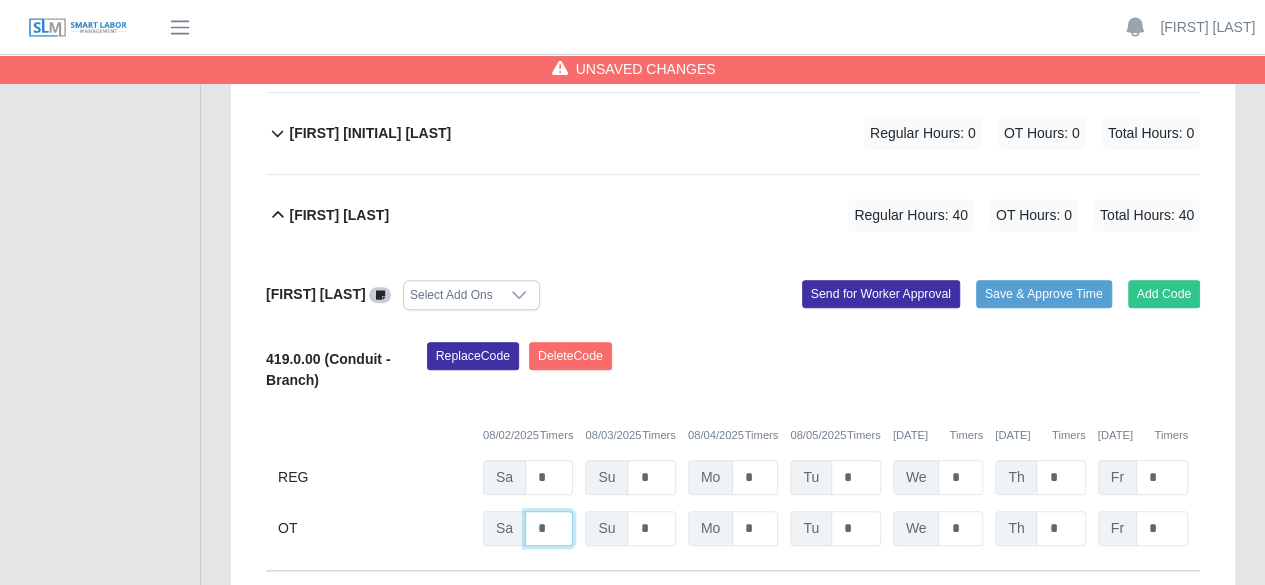 click on "*" at bounding box center (549, 528) 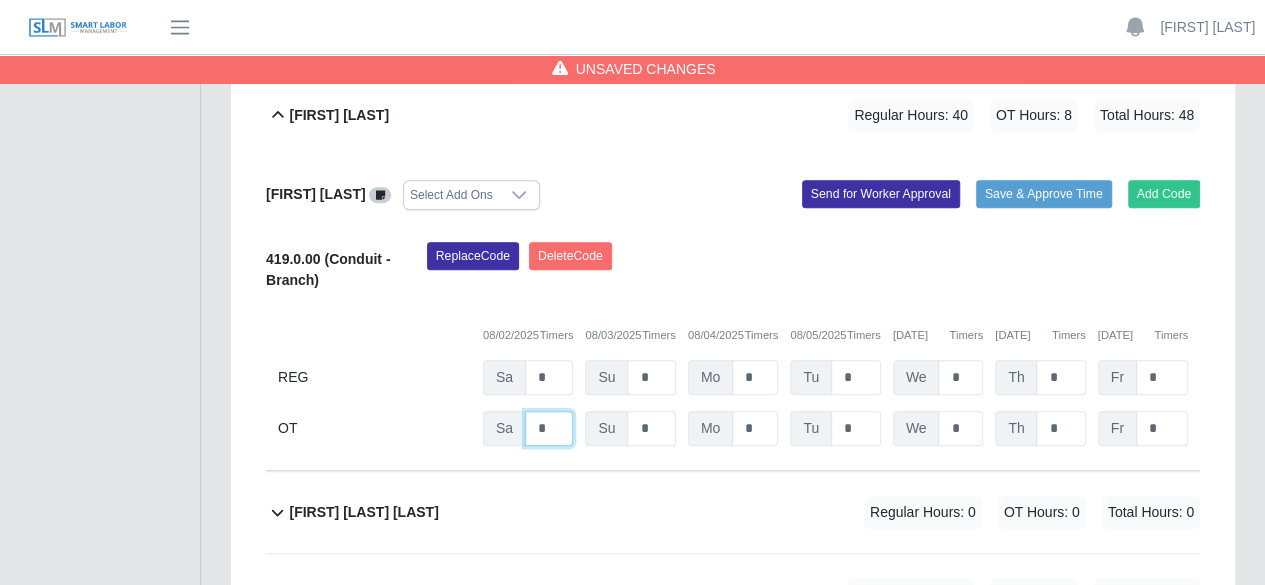 scroll, scrollTop: 456, scrollLeft: 0, axis: vertical 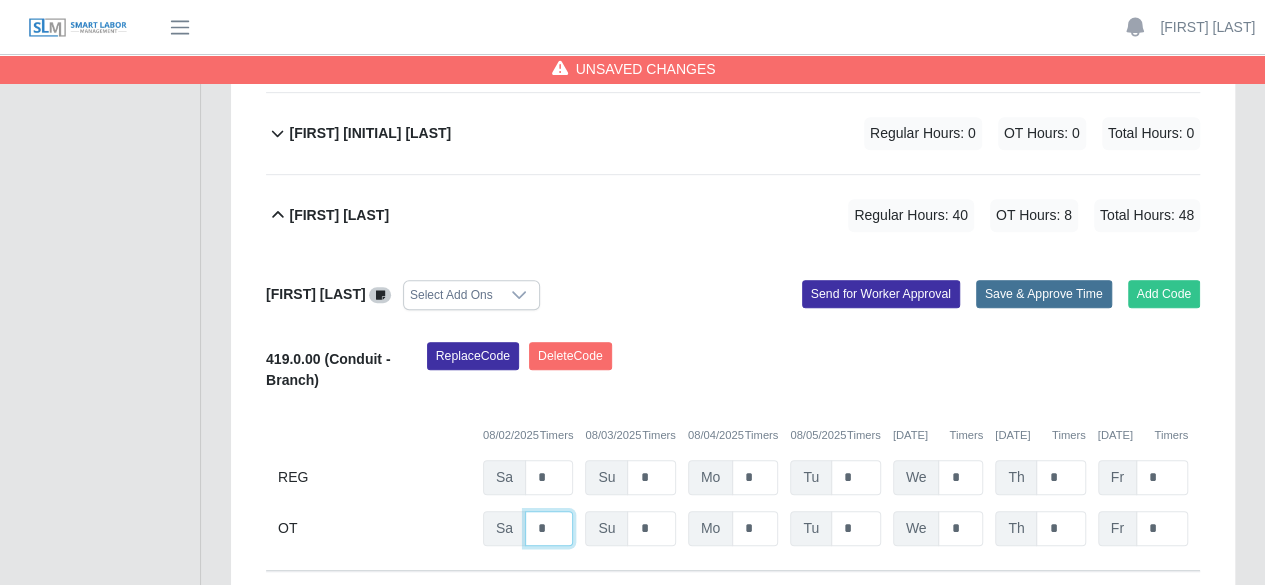 type on "*" 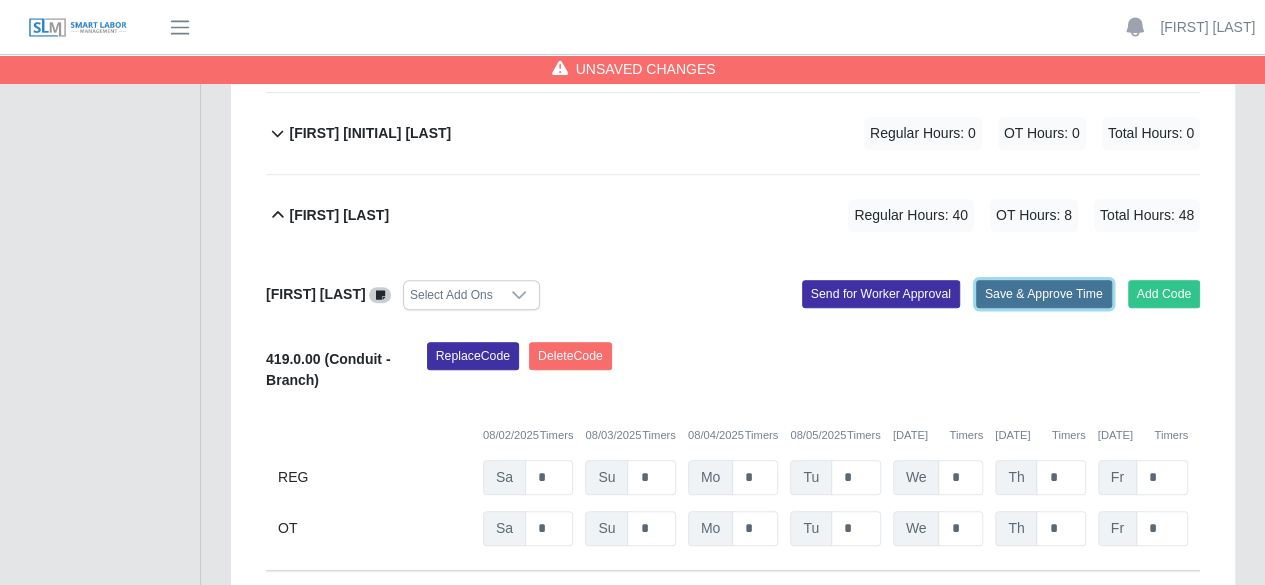 click on "Save & Approve Time" 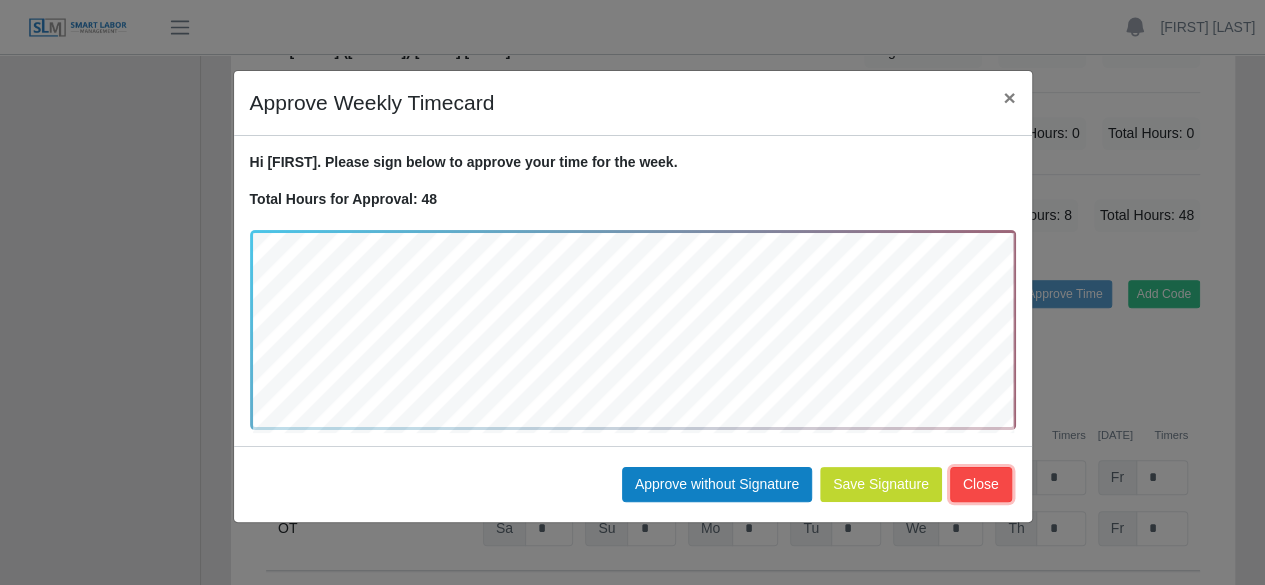 click on "Close" 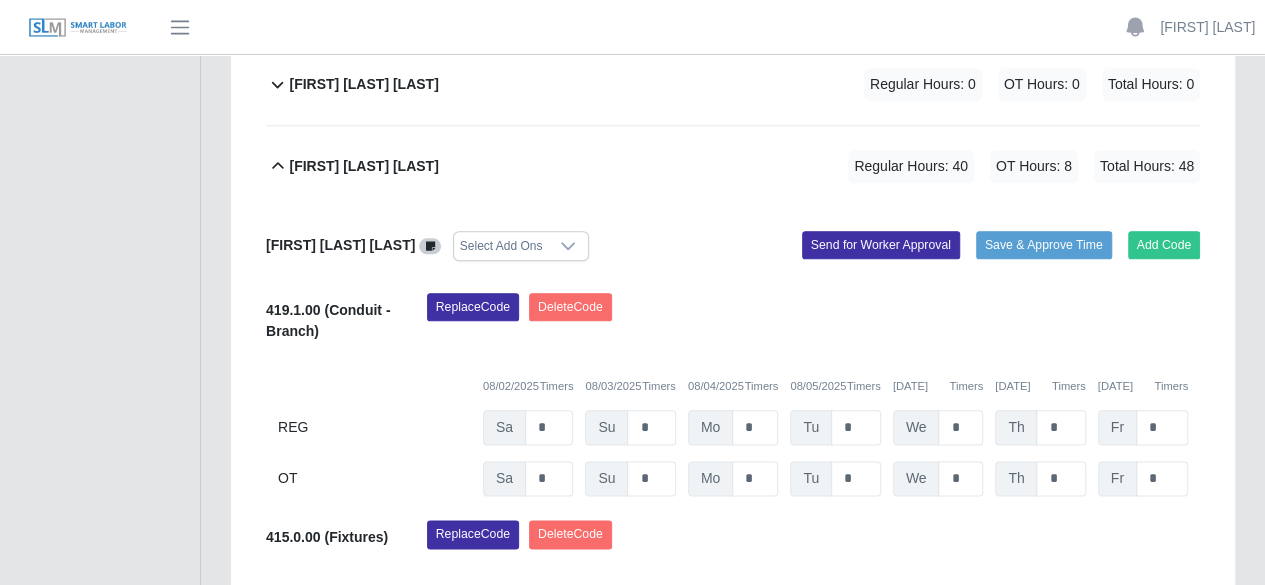 scroll, scrollTop: 956, scrollLeft: 0, axis: vertical 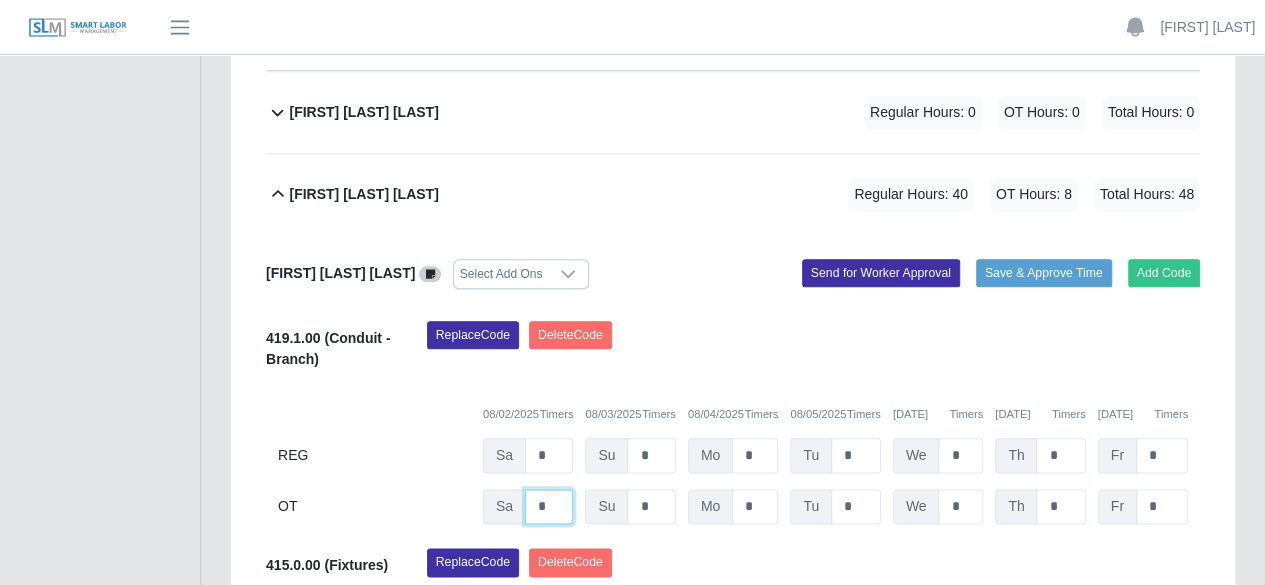 click on "*" at bounding box center [549, 28] 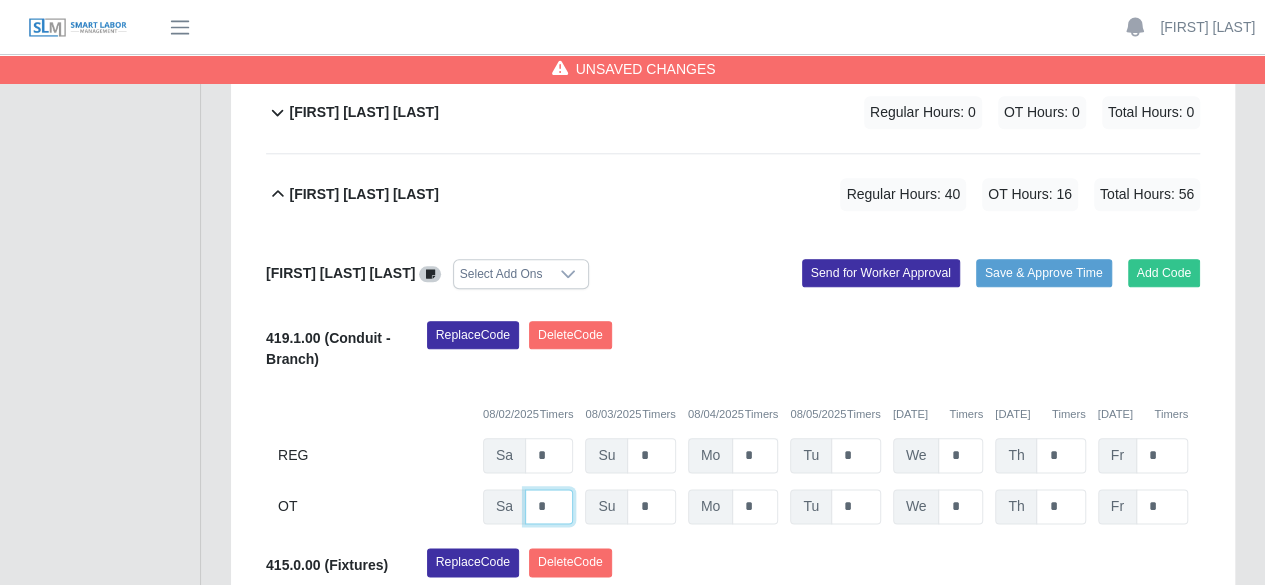 type on "*" 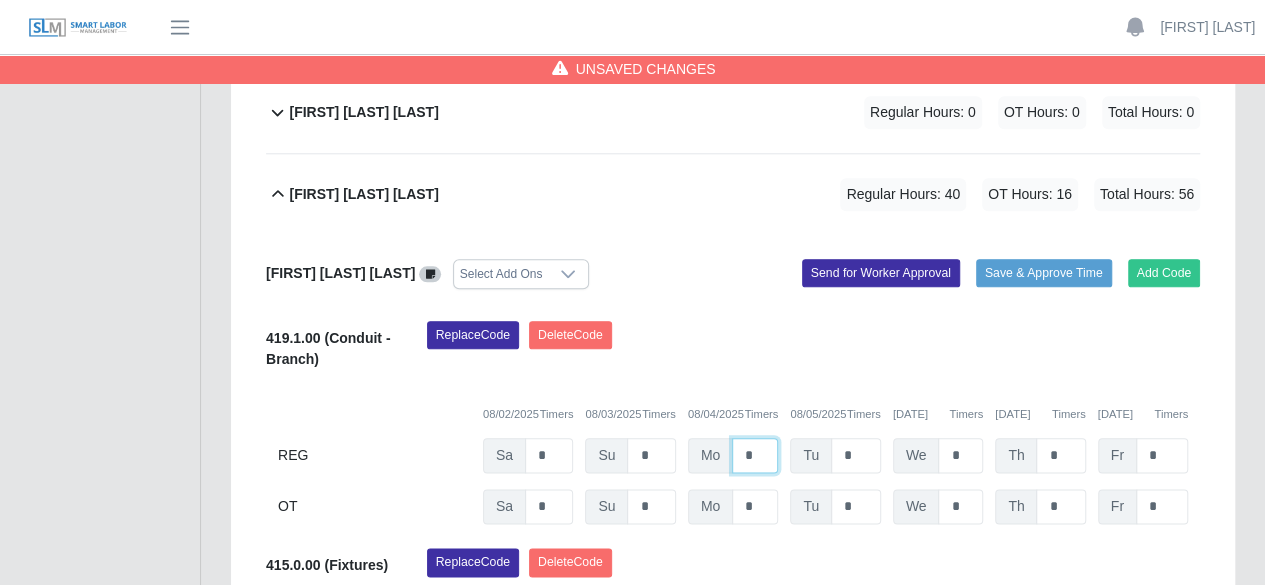 click on "*" at bounding box center [755, -23] 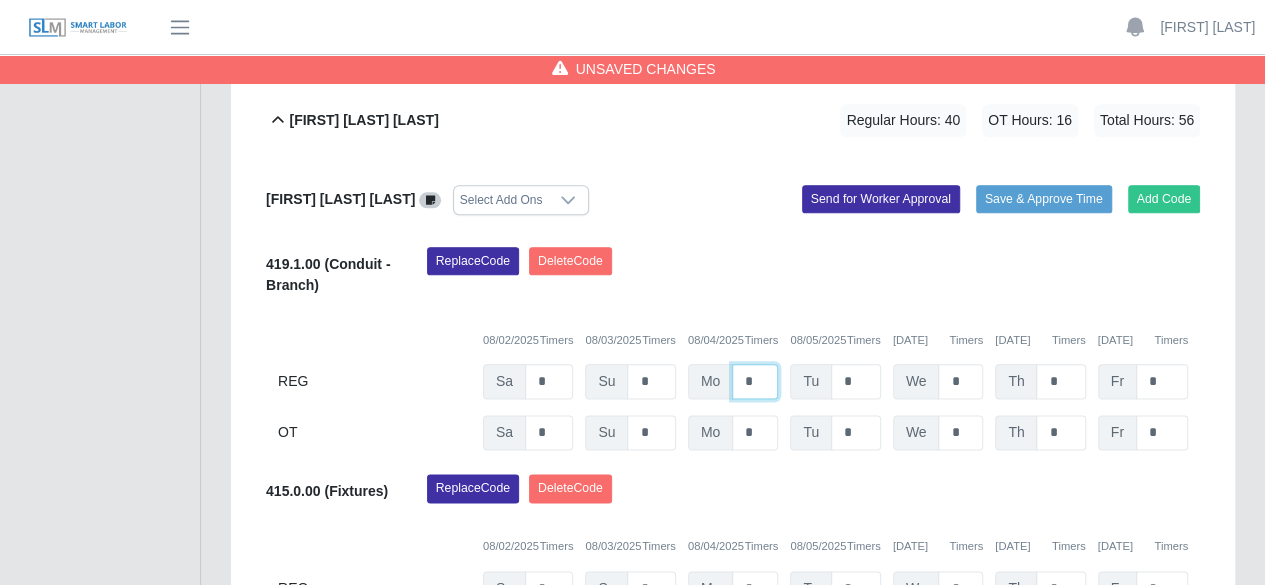 scroll, scrollTop: 956, scrollLeft: 0, axis: vertical 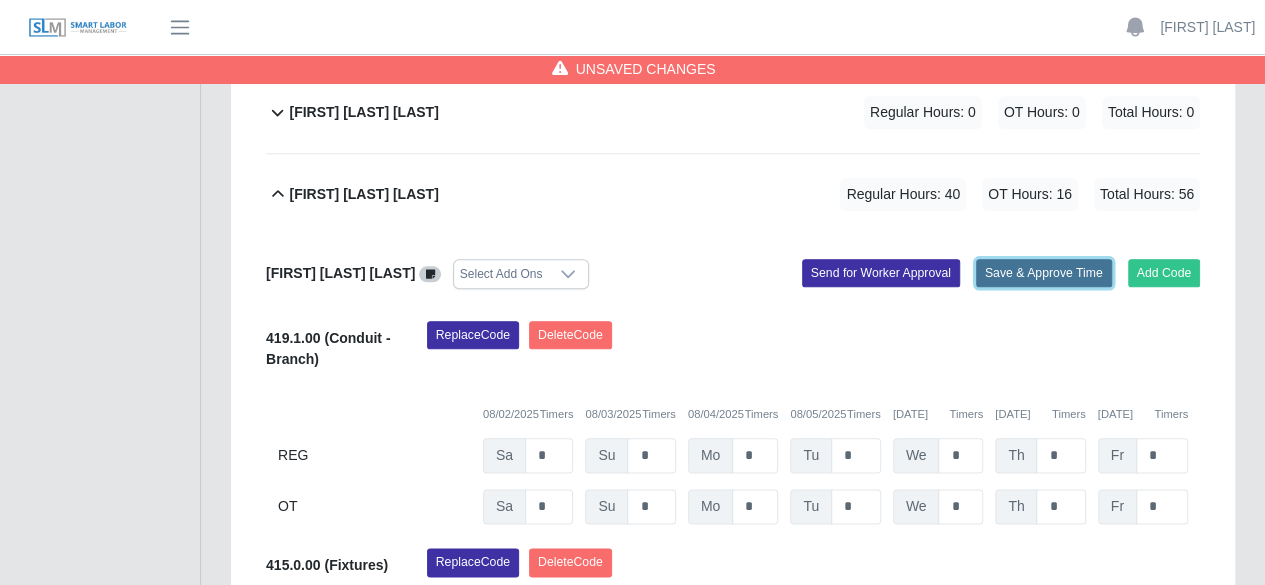 click on "Save & Approve Time" 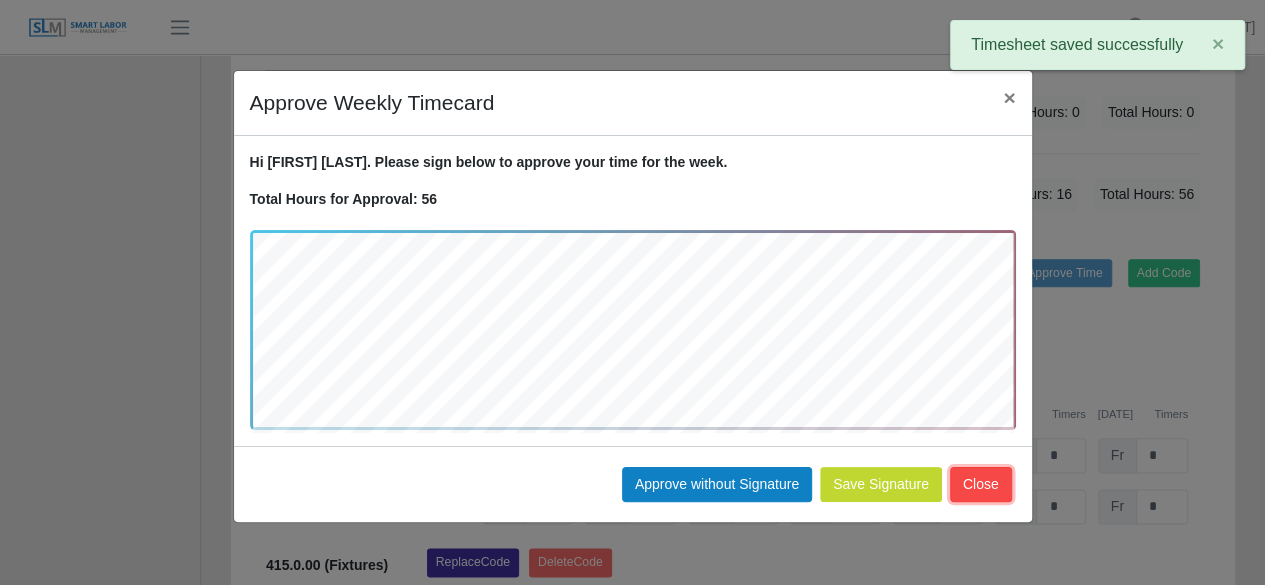 click on "Close" 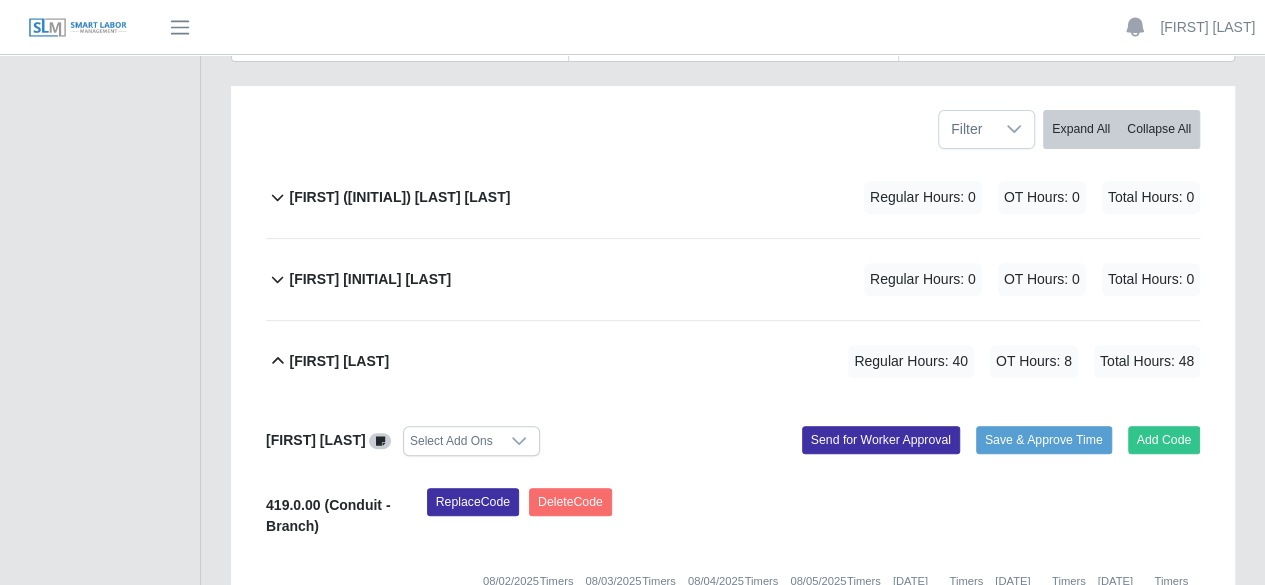 scroll, scrollTop: 270, scrollLeft: 0, axis: vertical 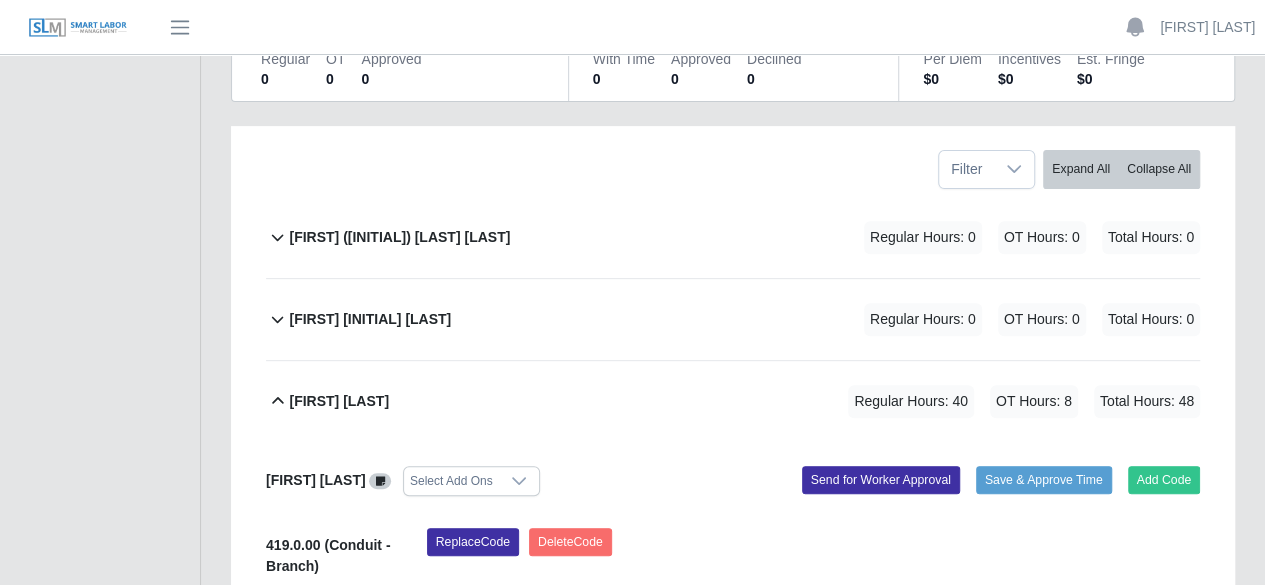 click on "[FIRST] [INITIAL] [LAST]             Regular Hours: 0   OT Hours: 0   Total Hours: 0" 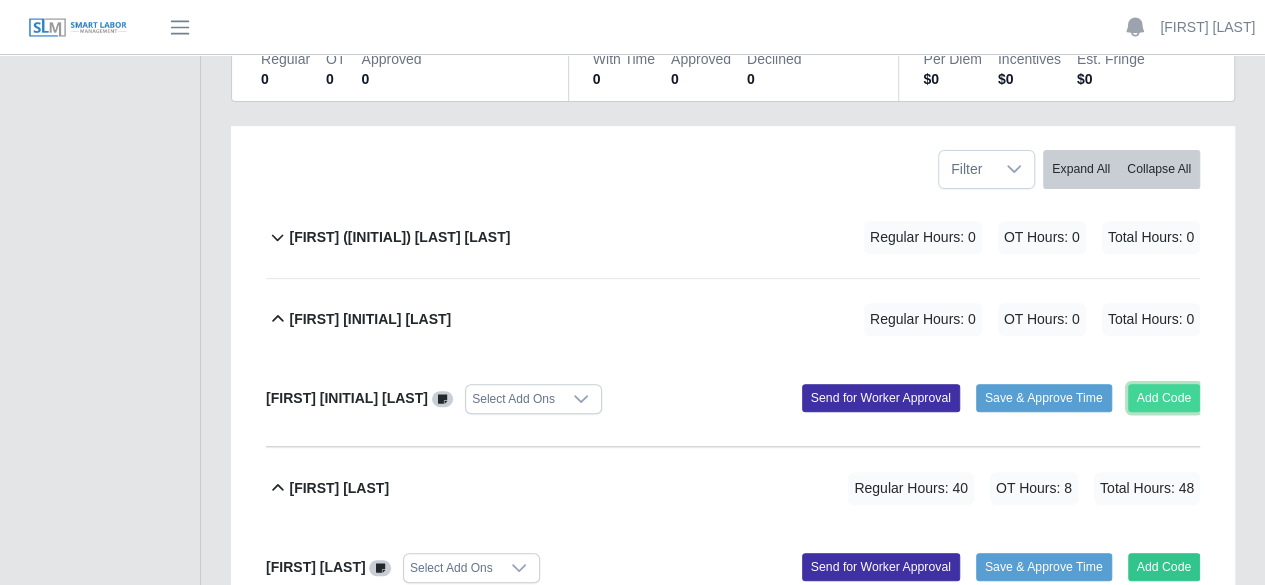 click on "Add Code" 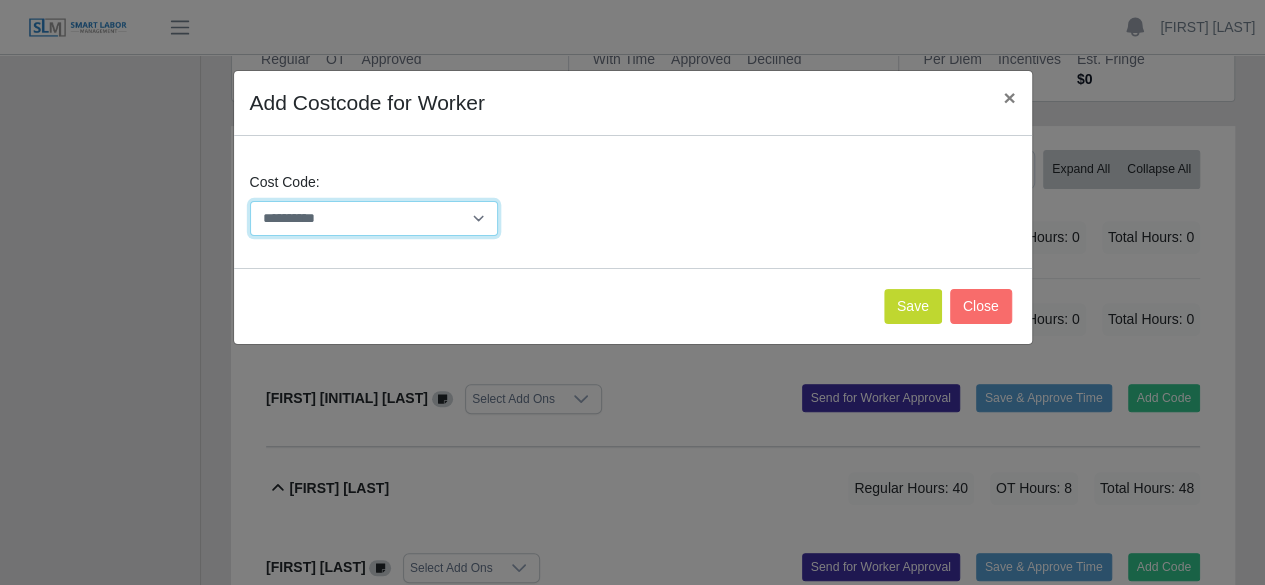 click on "**********" at bounding box center [374, 218] 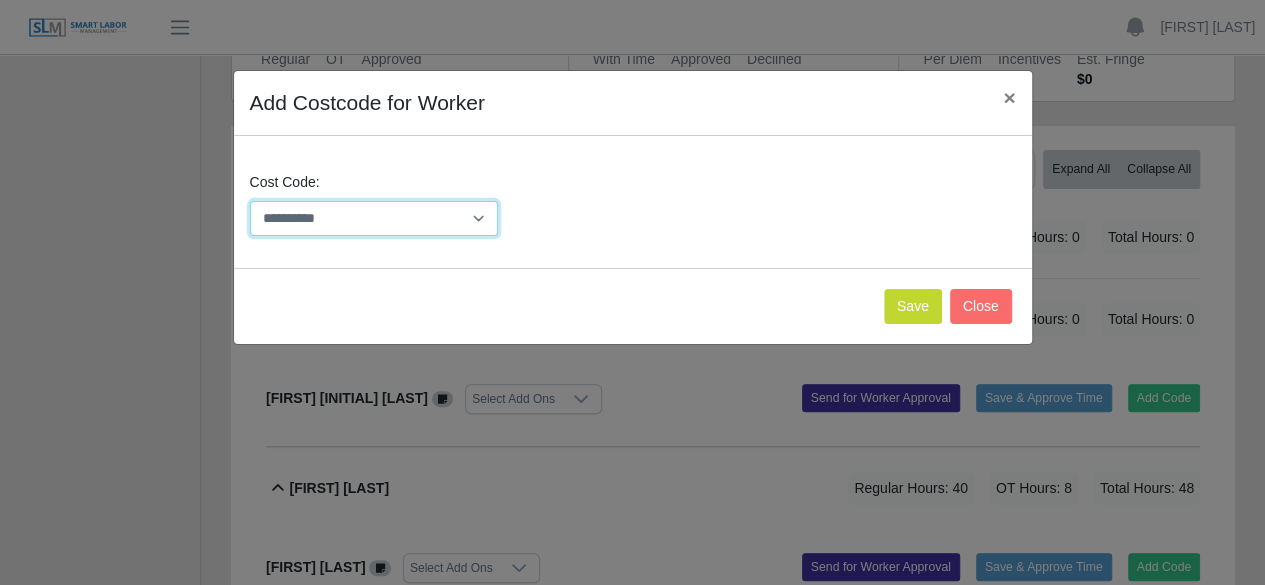 select on "**********" 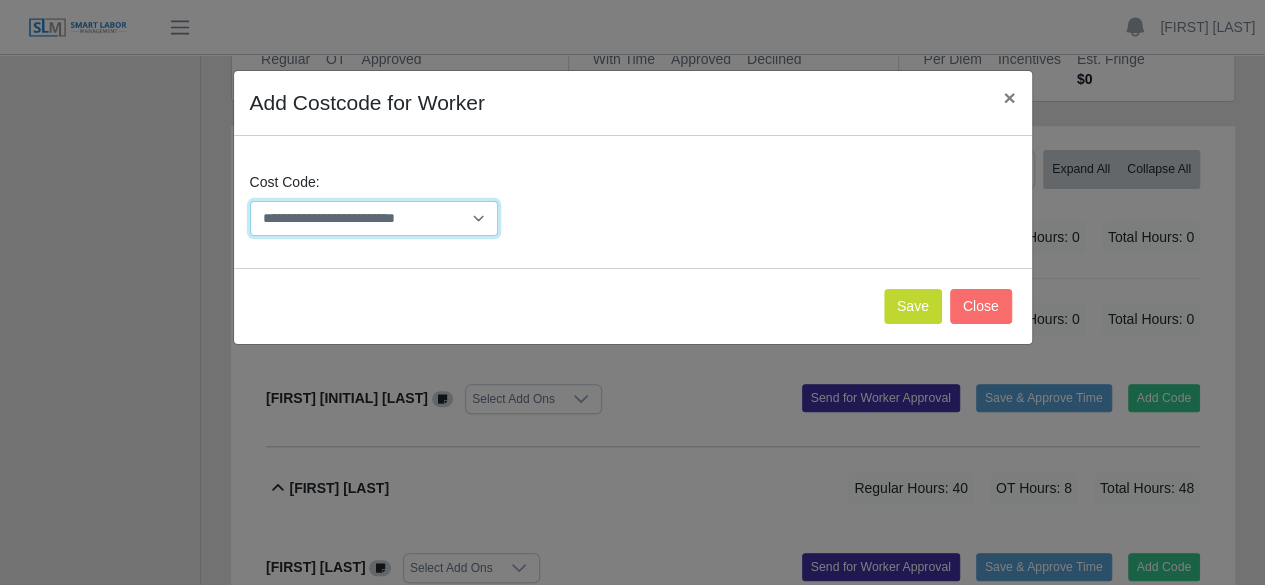 click on "**********" at bounding box center (374, 218) 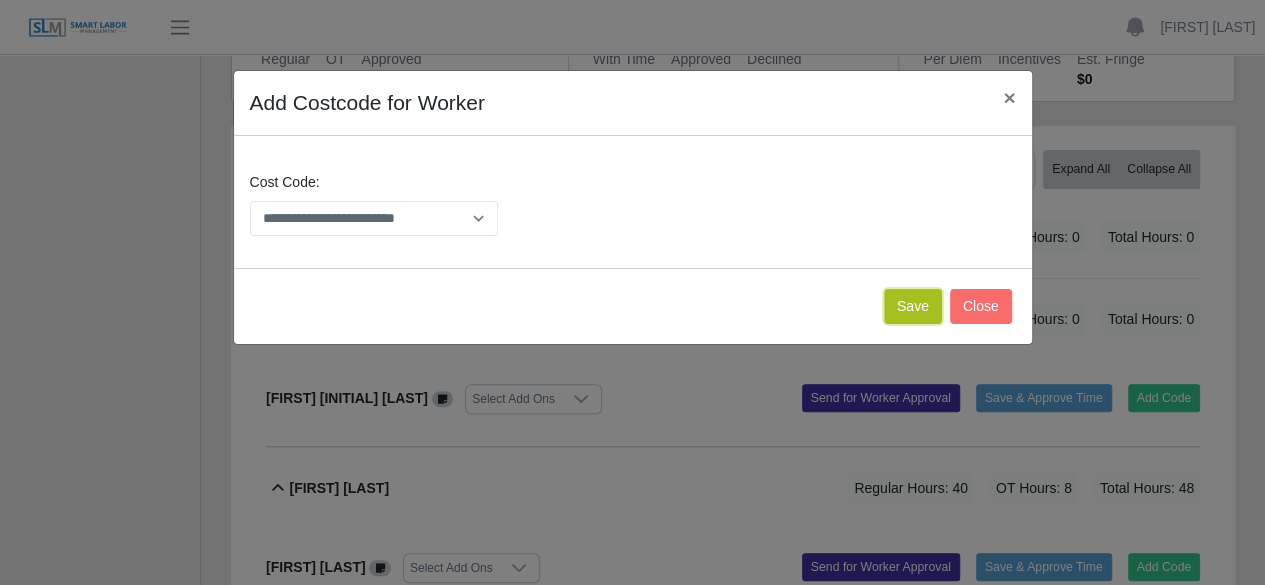 click on "Save" 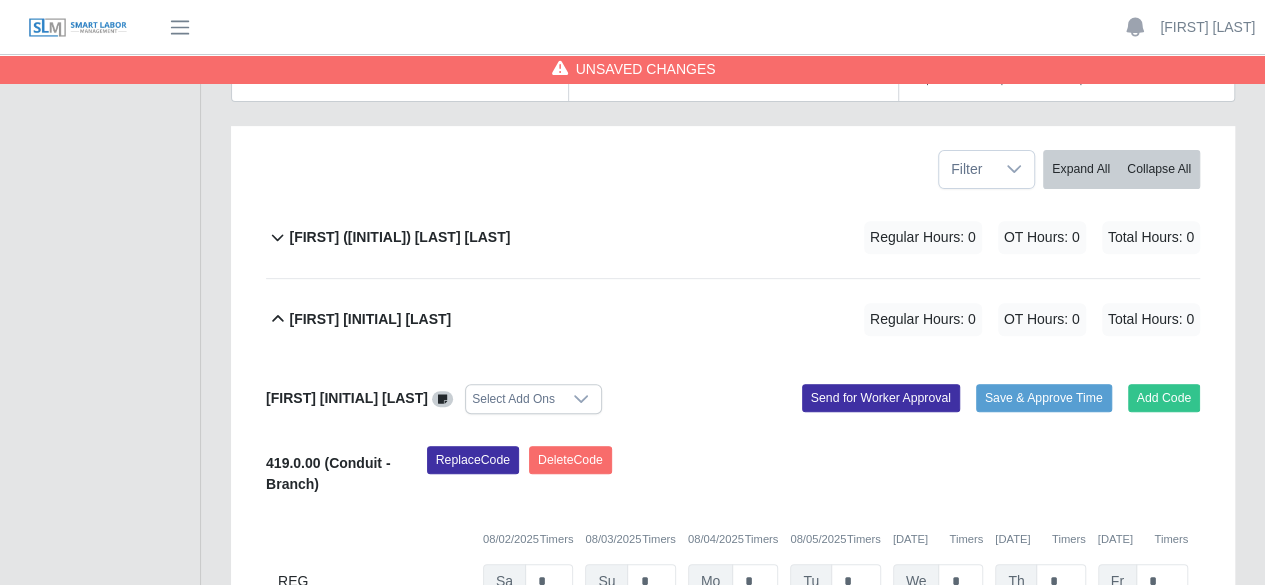 scroll, scrollTop: 370, scrollLeft: 0, axis: vertical 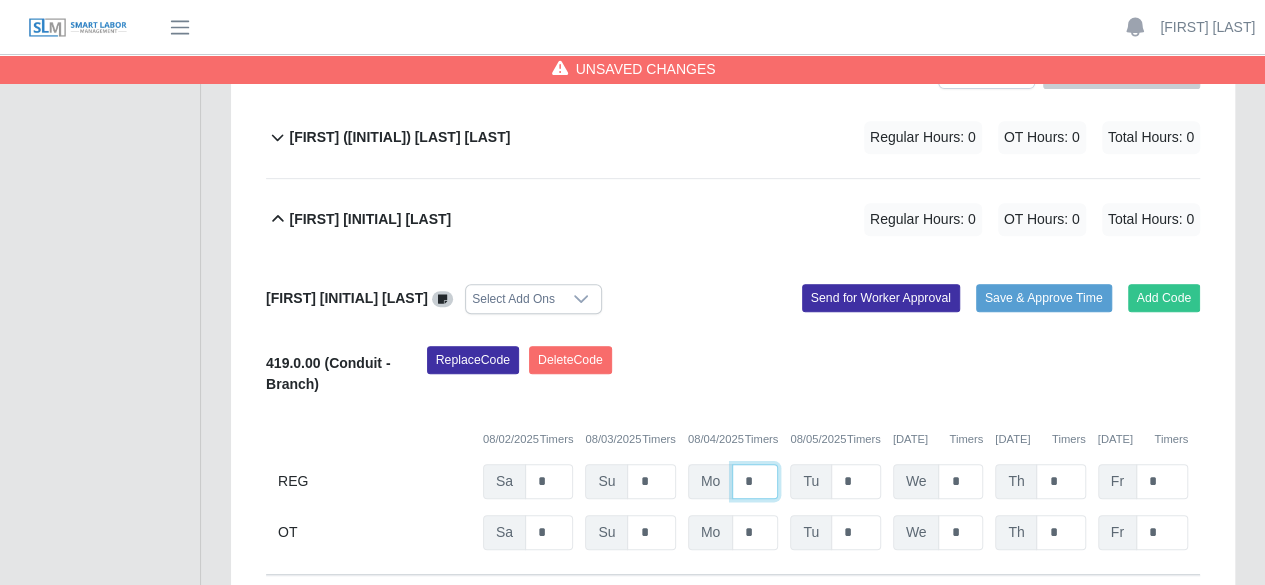 click on "*" at bounding box center (755, 481) 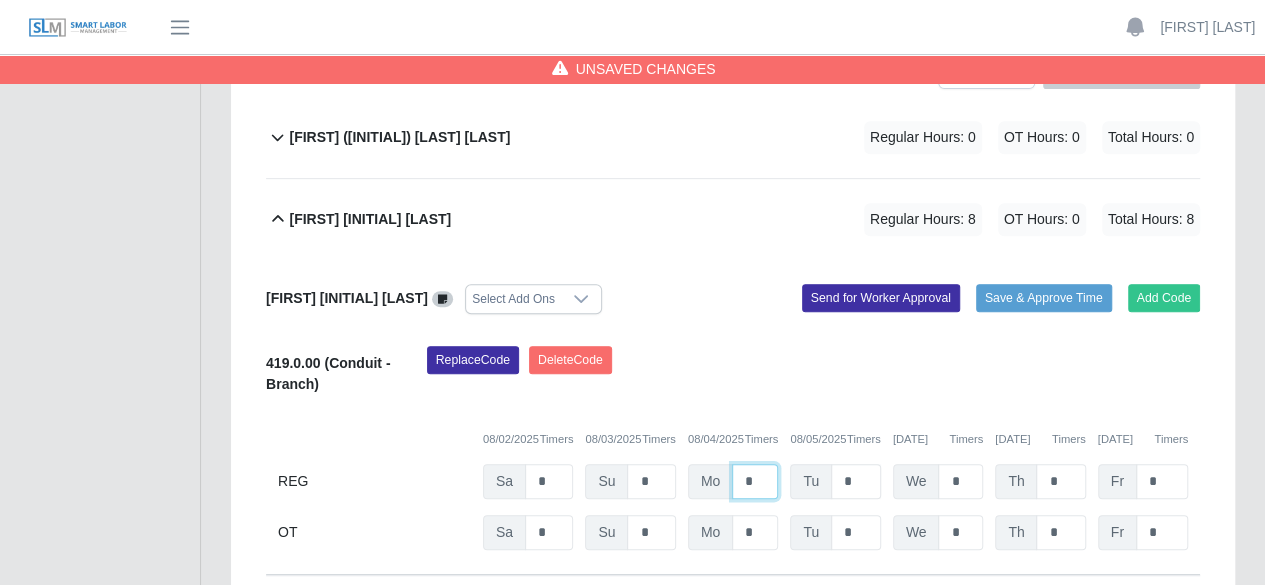 type on "*" 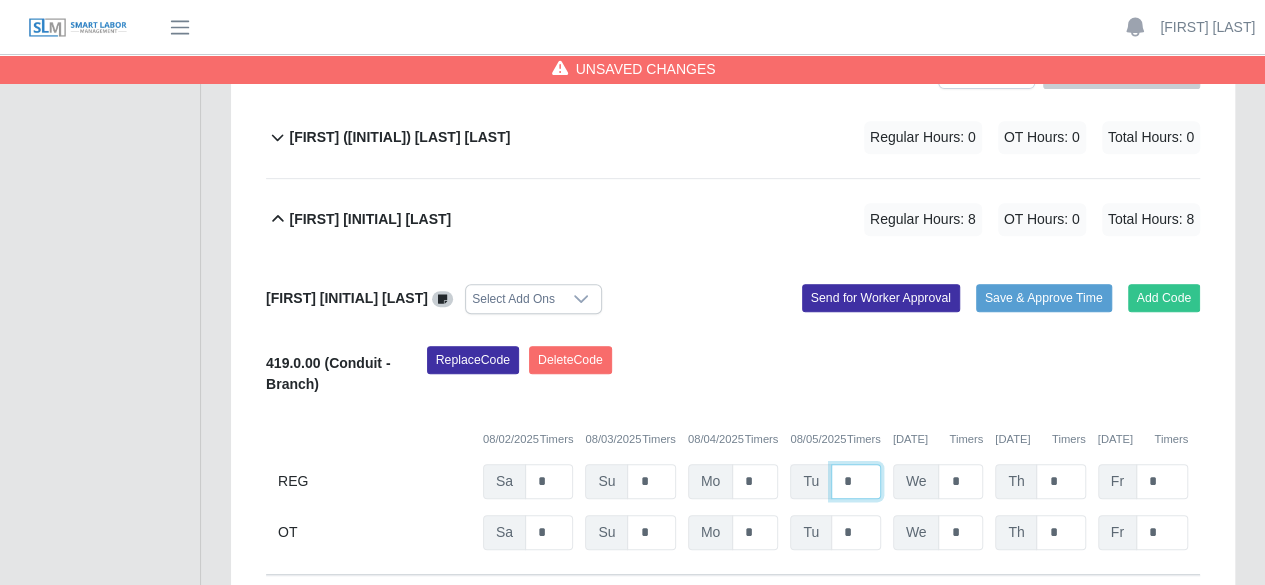 click on "*" at bounding box center (856, 481) 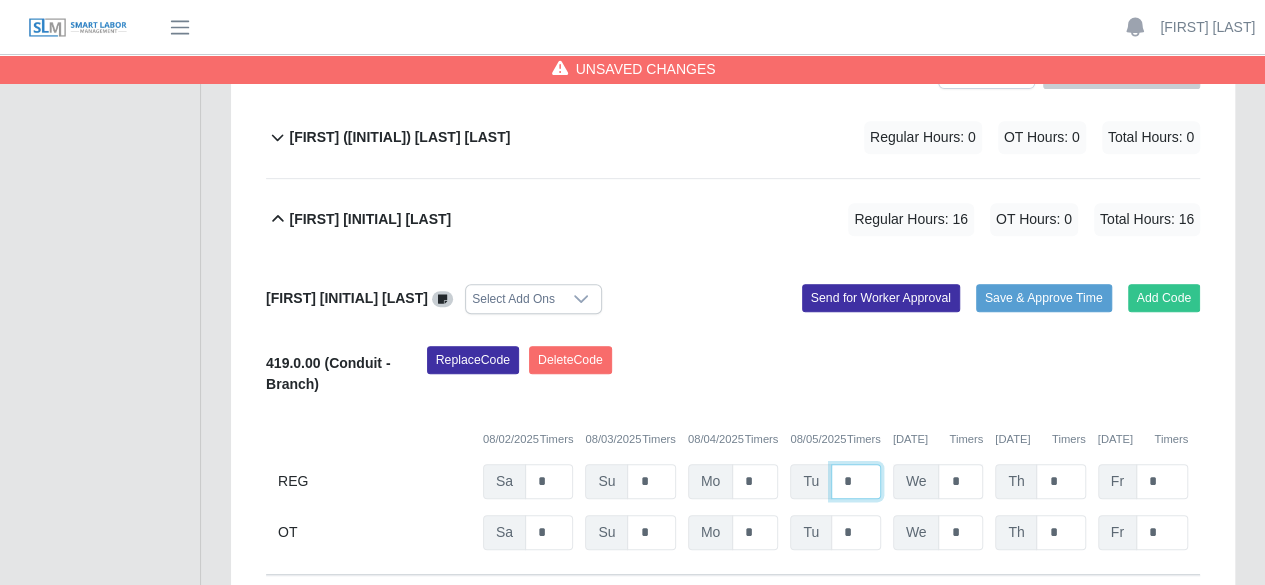 type on "*" 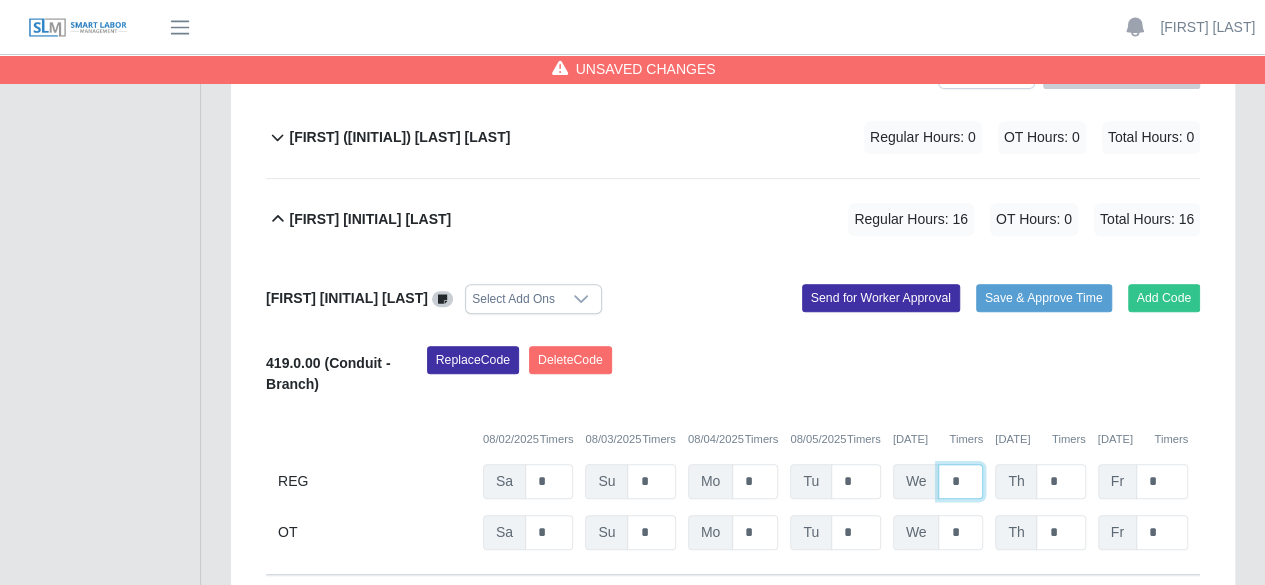 click on "*" at bounding box center (960, 481) 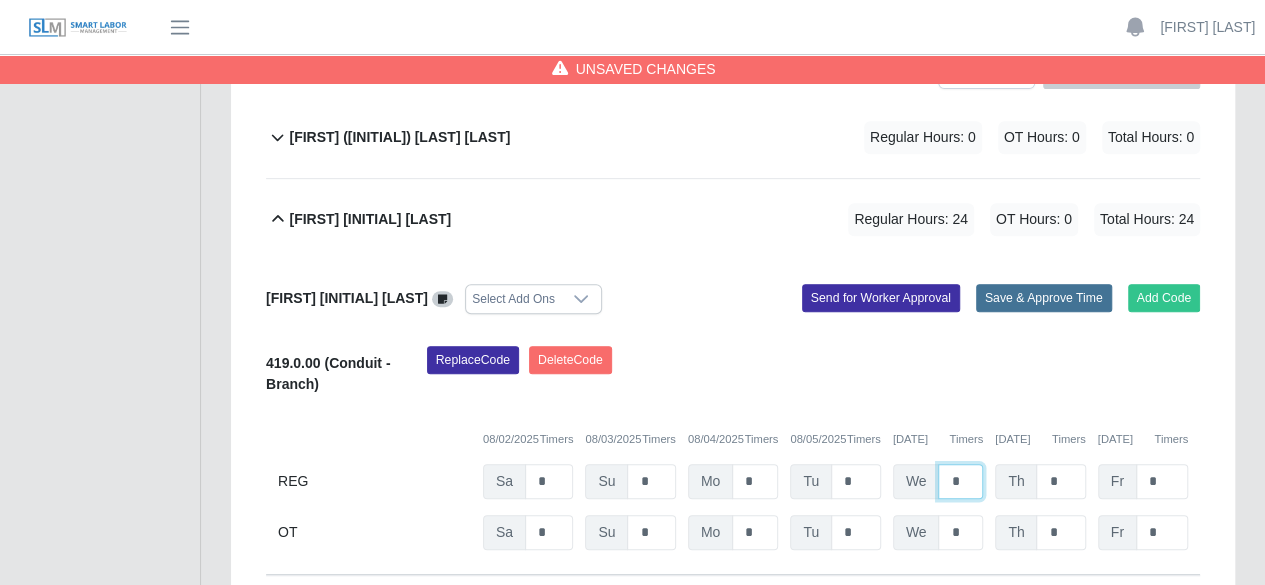 type on "*" 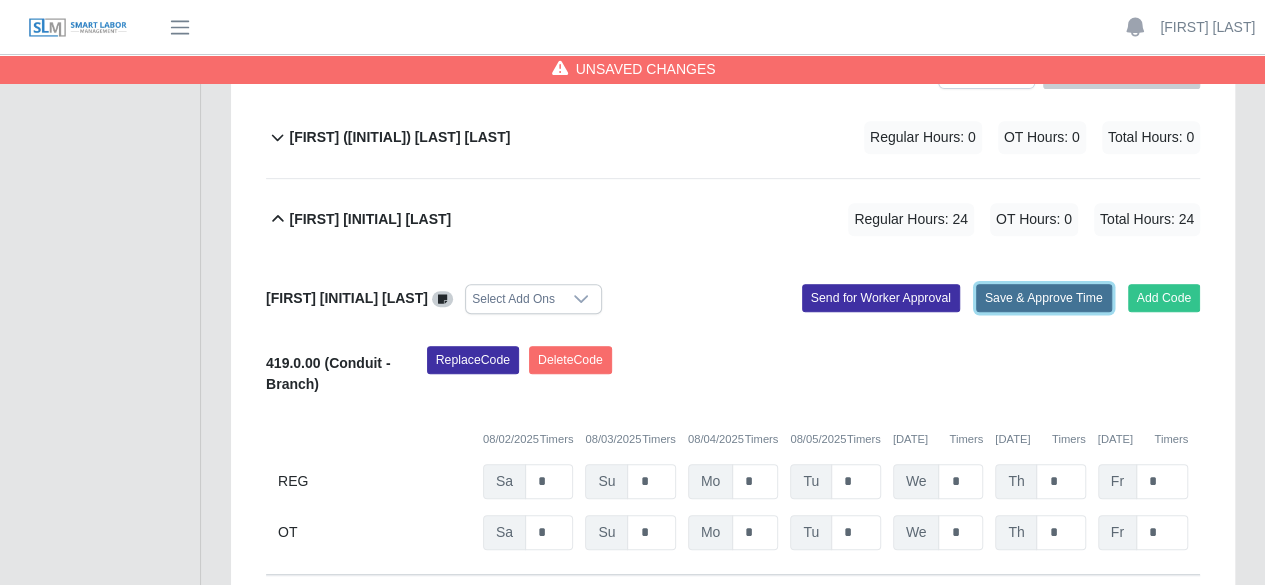 click on "Save & Approve Time" 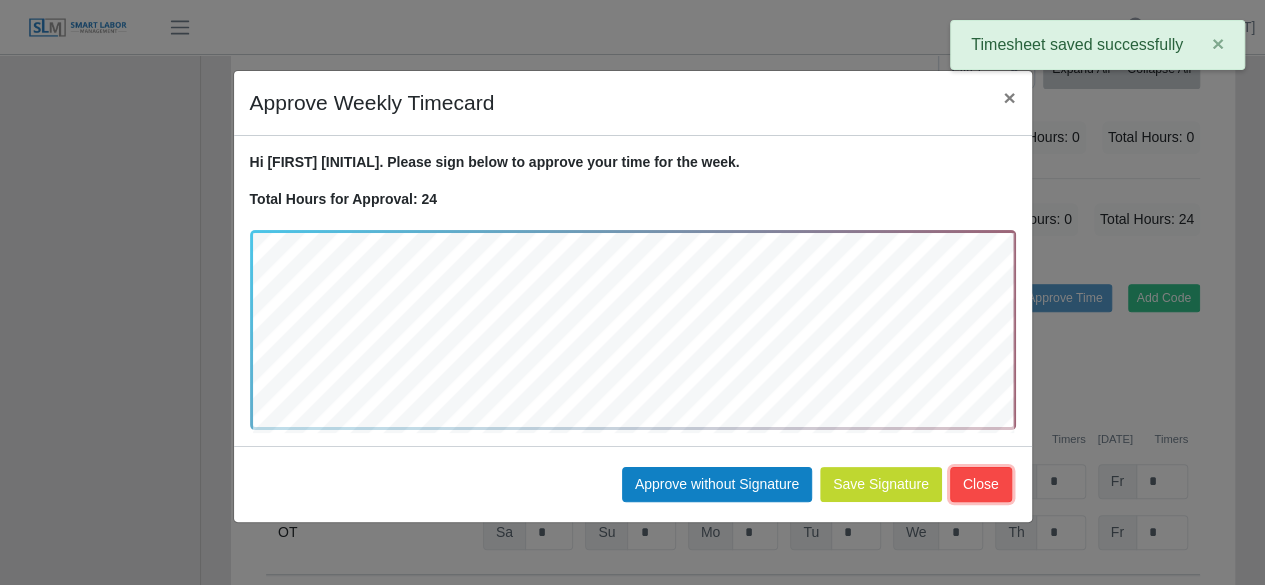 click on "Close" 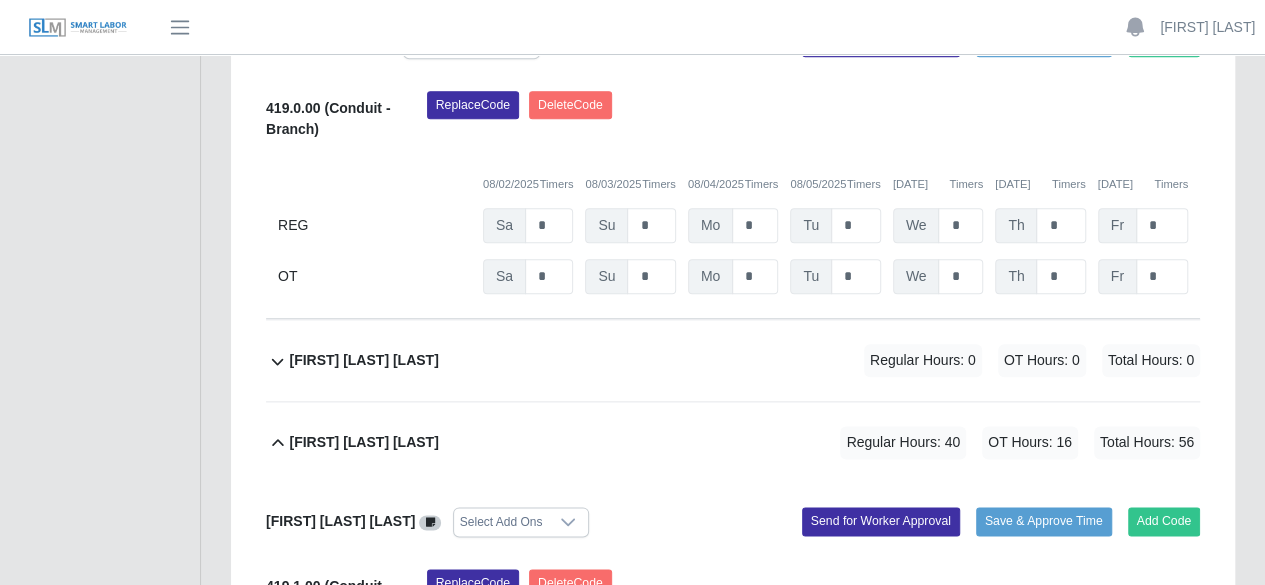 scroll, scrollTop: 1070, scrollLeft: 0, axis: vertical 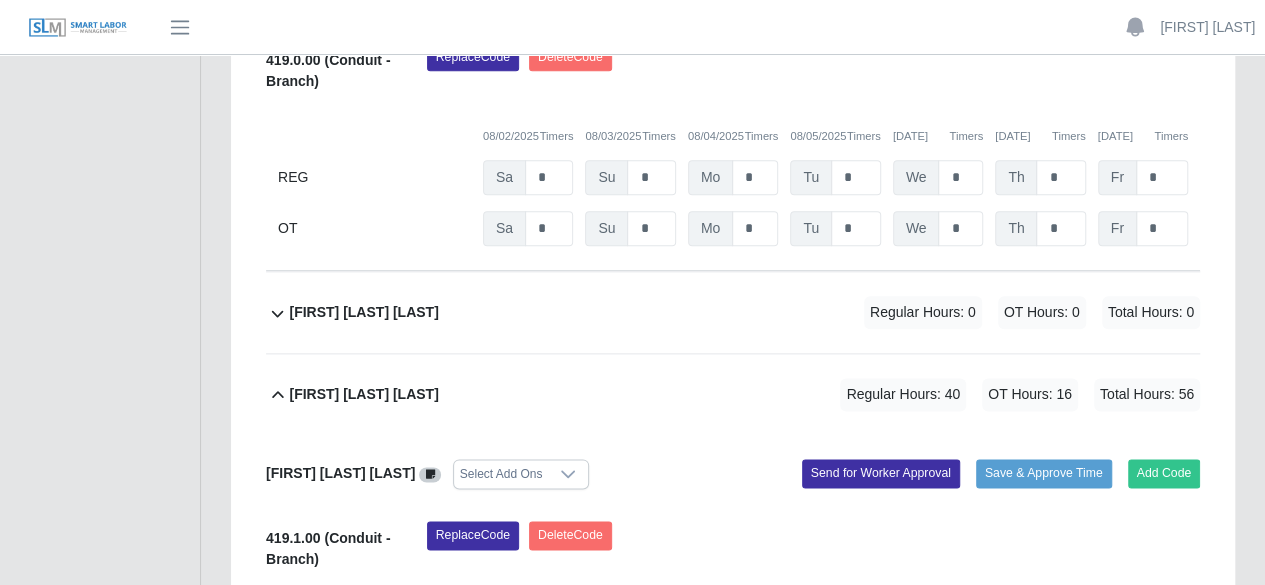 click on "[FIRST] [LAST] [LAST]             Regular Hours: 0   OT Hours: 0   Total Hours: 0" 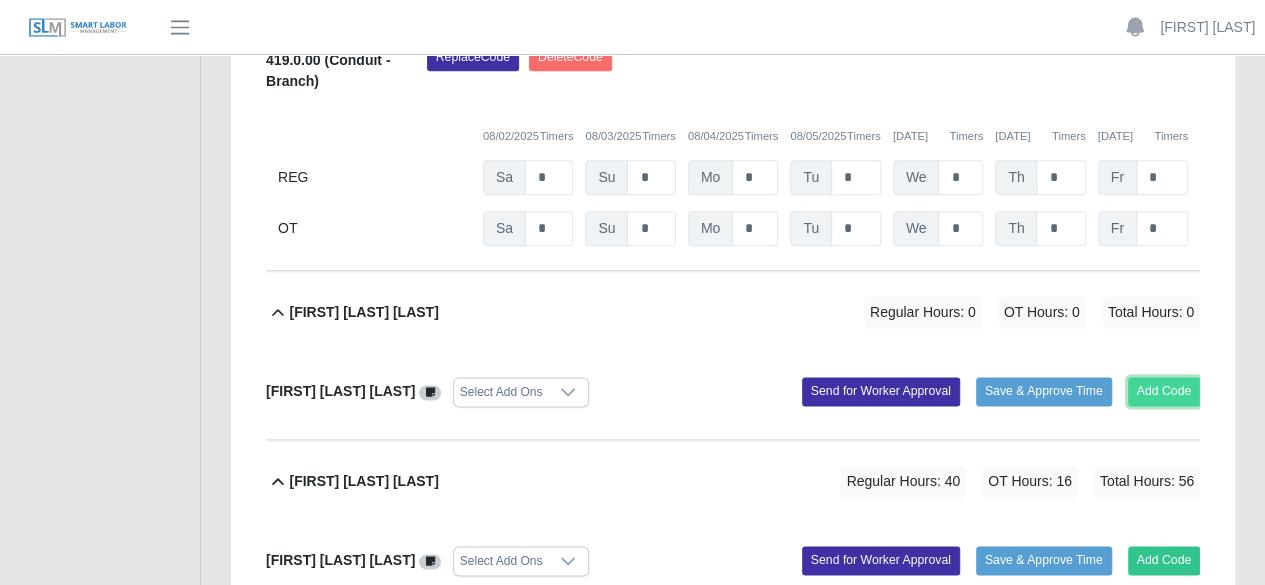 click on "Add Code" 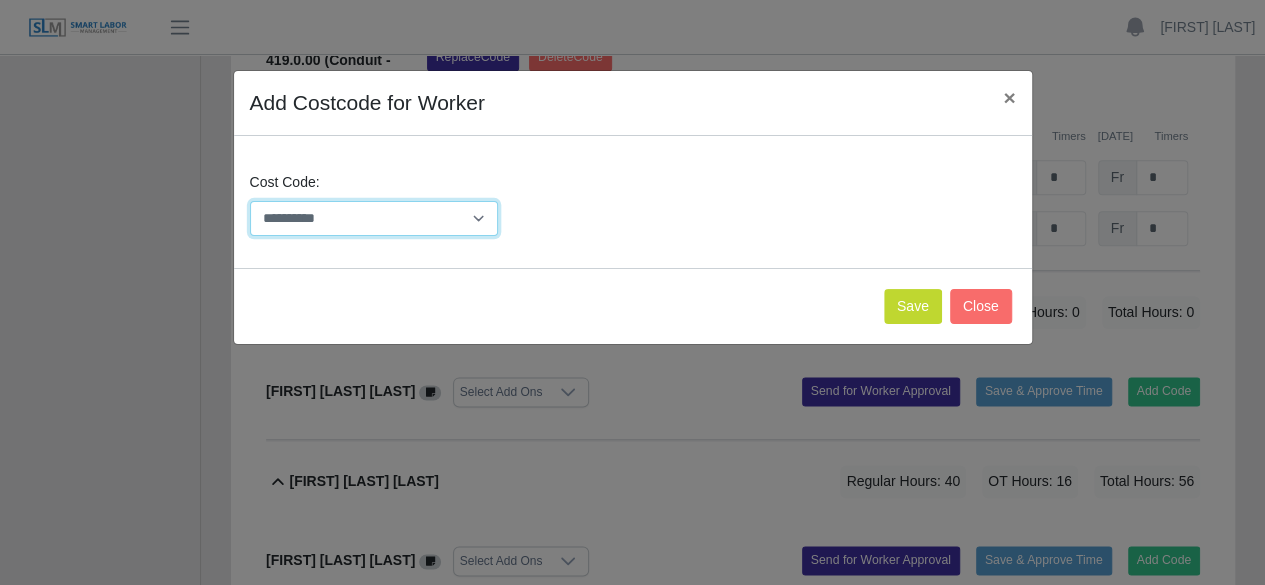 click on "**********" at bounding box center (374, 218) 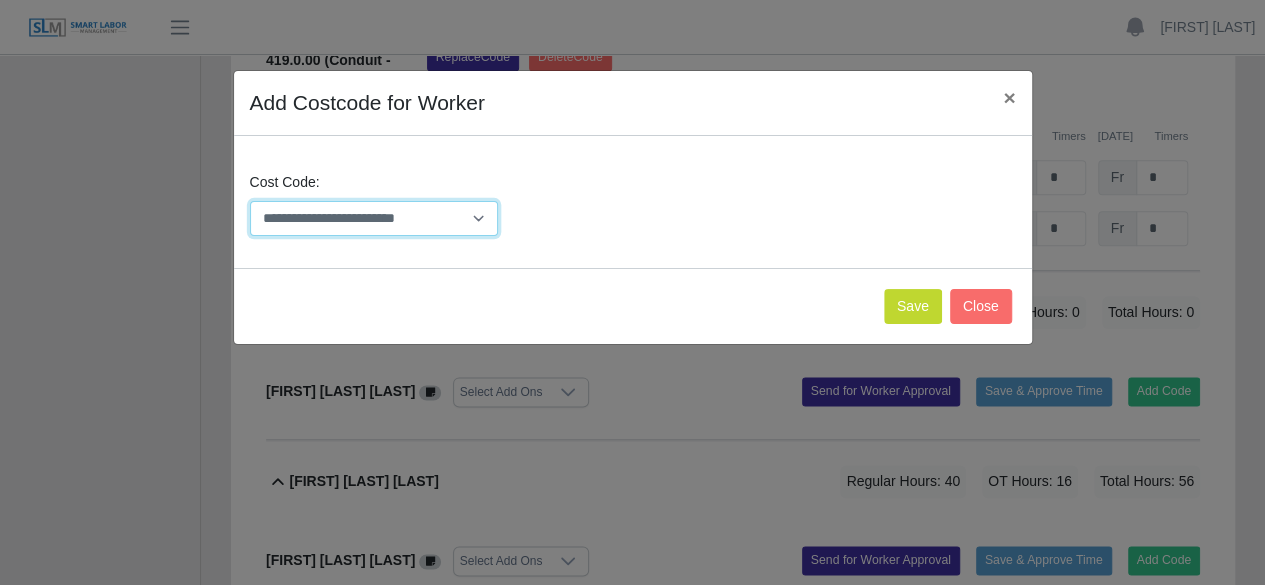 click on "**********" at bounding box center [374, 218] 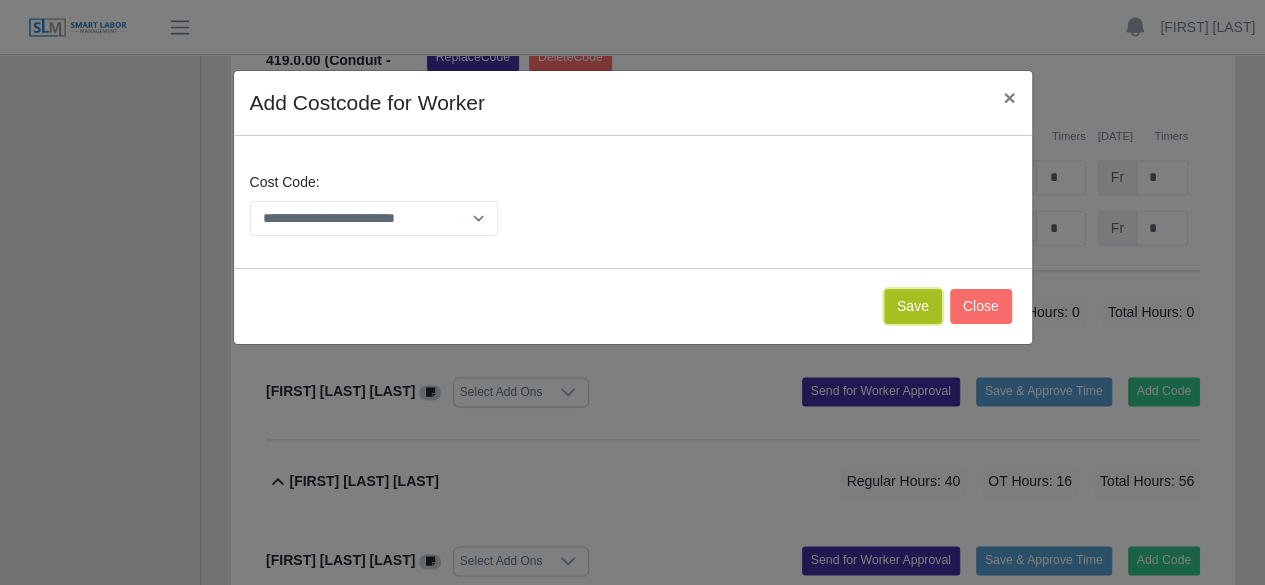 click on "Save" 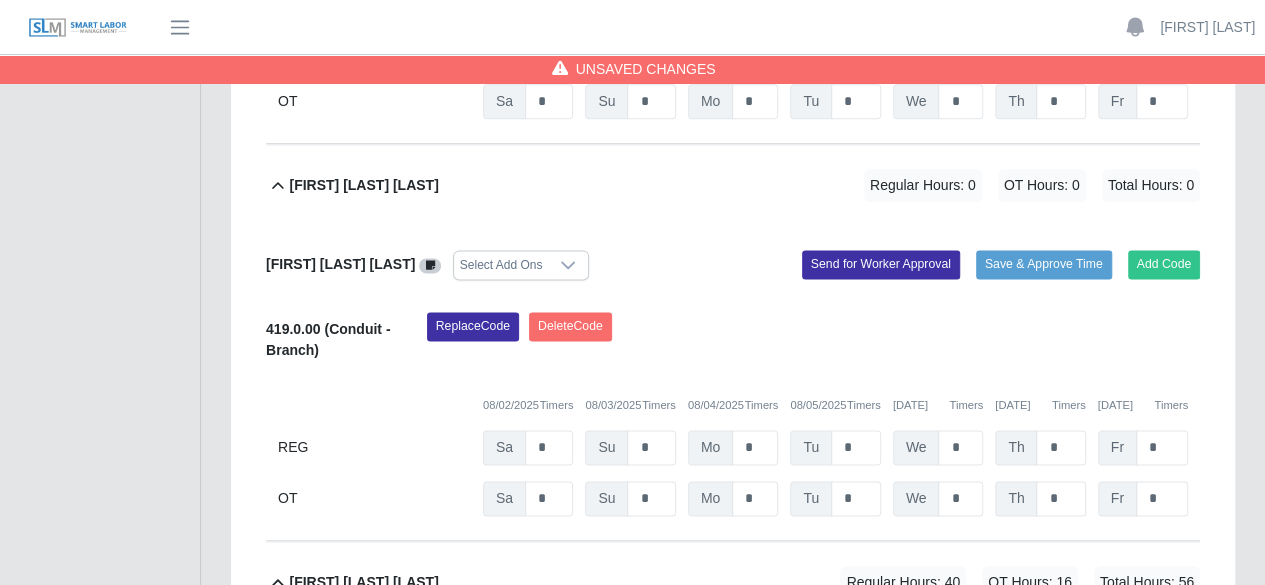 scroll, scrollTop: 1170, scrollLeft: 0, axis: vertical 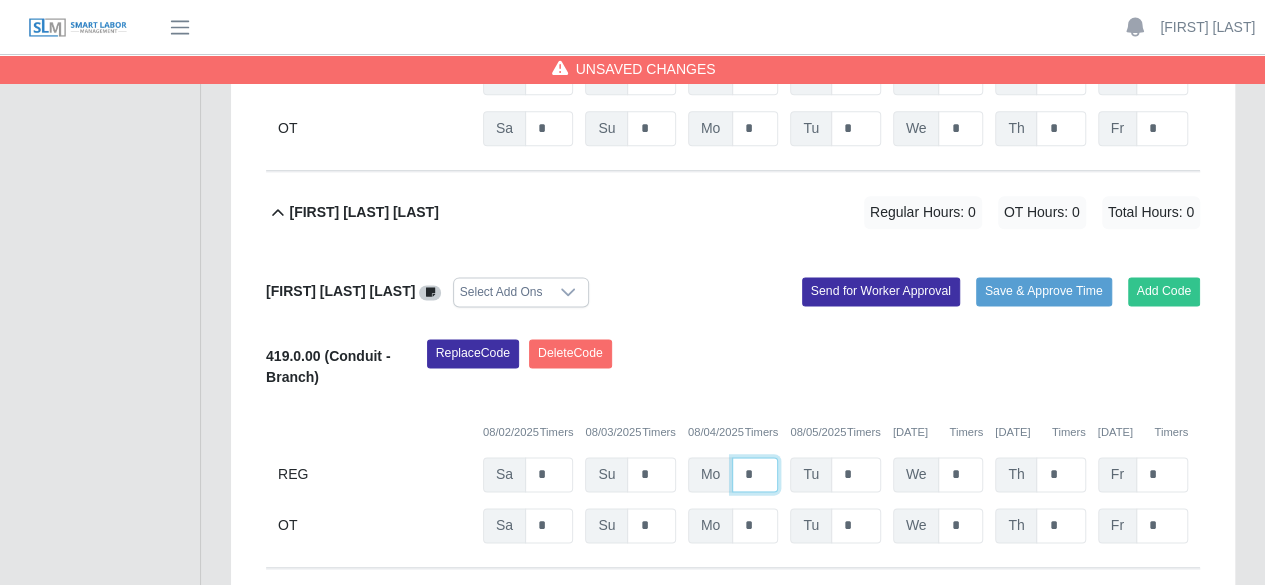 click on "*" at bounding box center [755, -319] 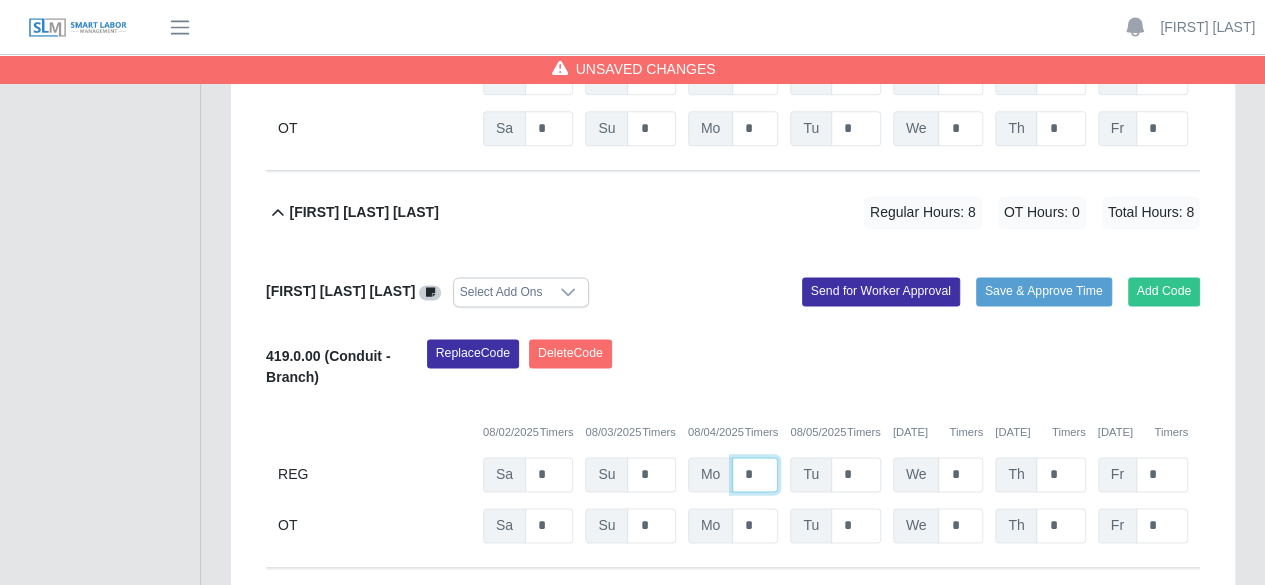 type on "*" 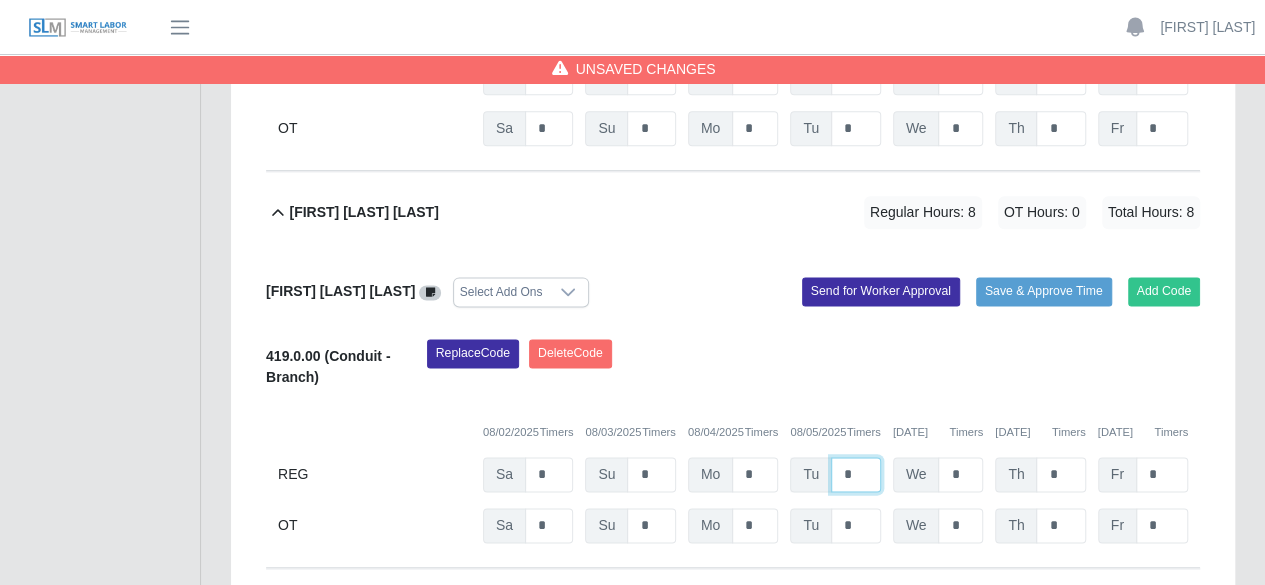 click on "*" at bounding box center (856, -319) 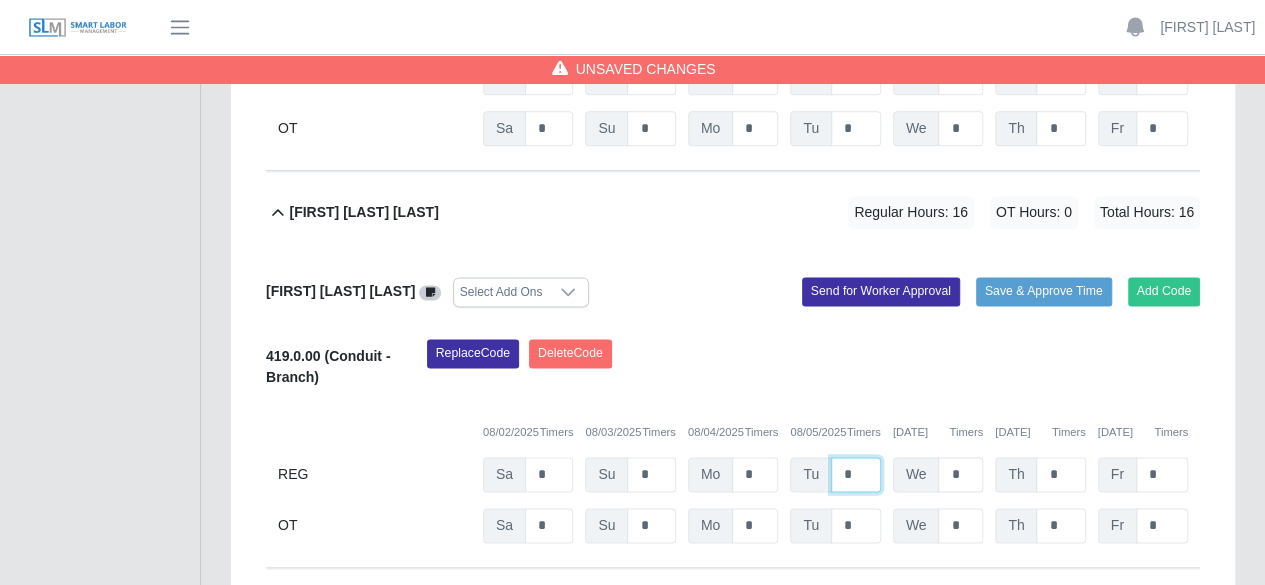 type on "*" 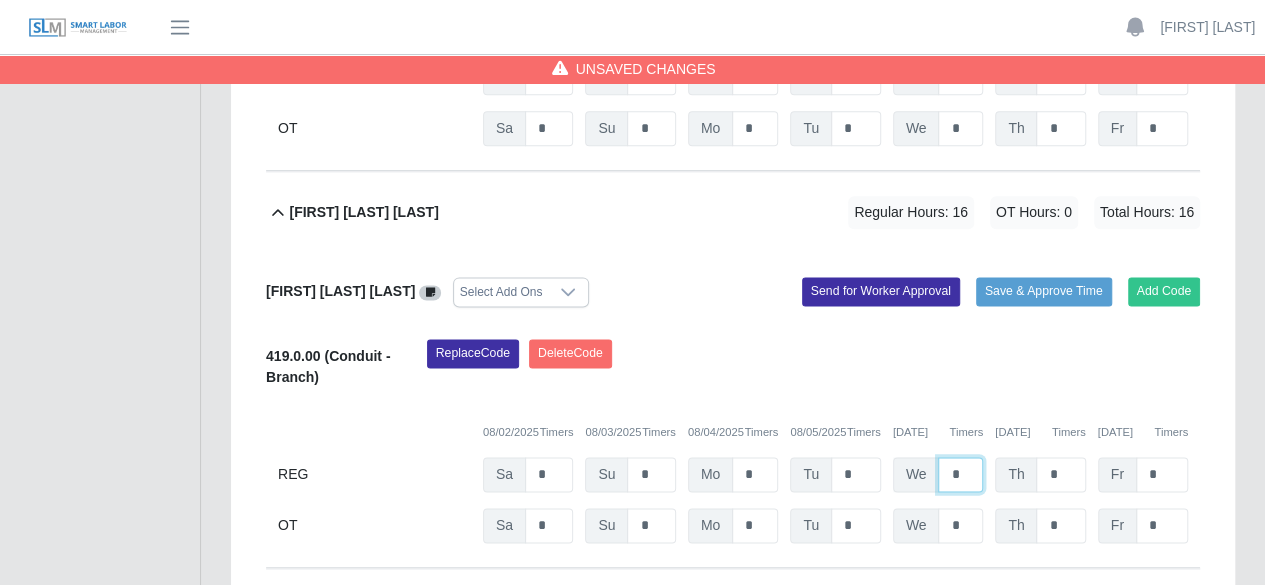 click on "*" at bounding box center [960, -319] 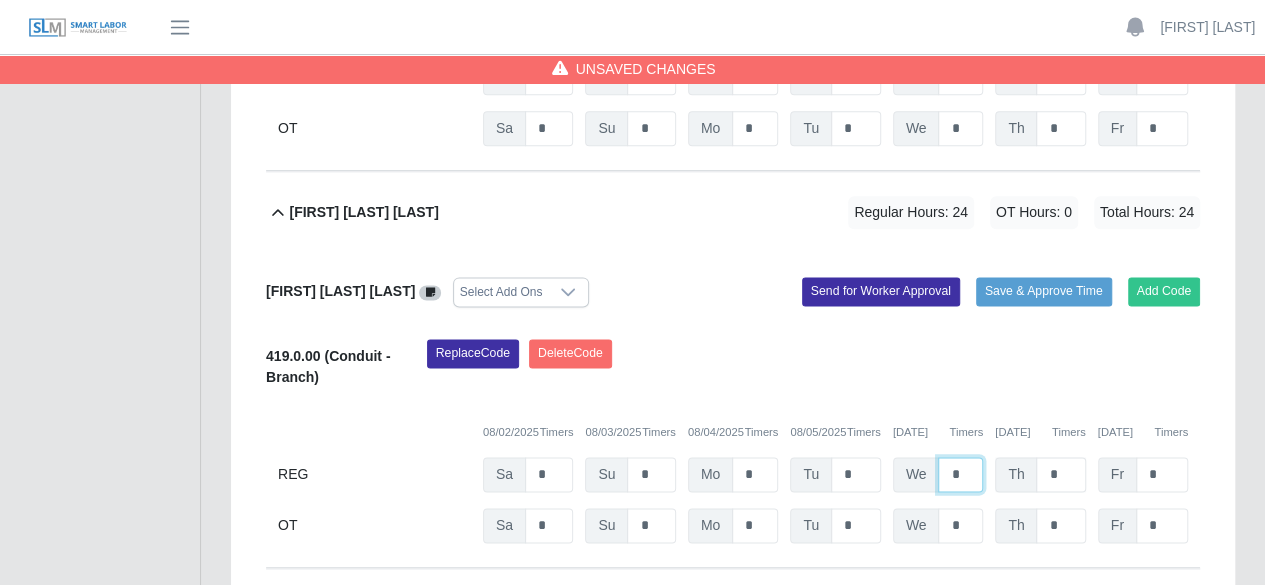 type on "*" 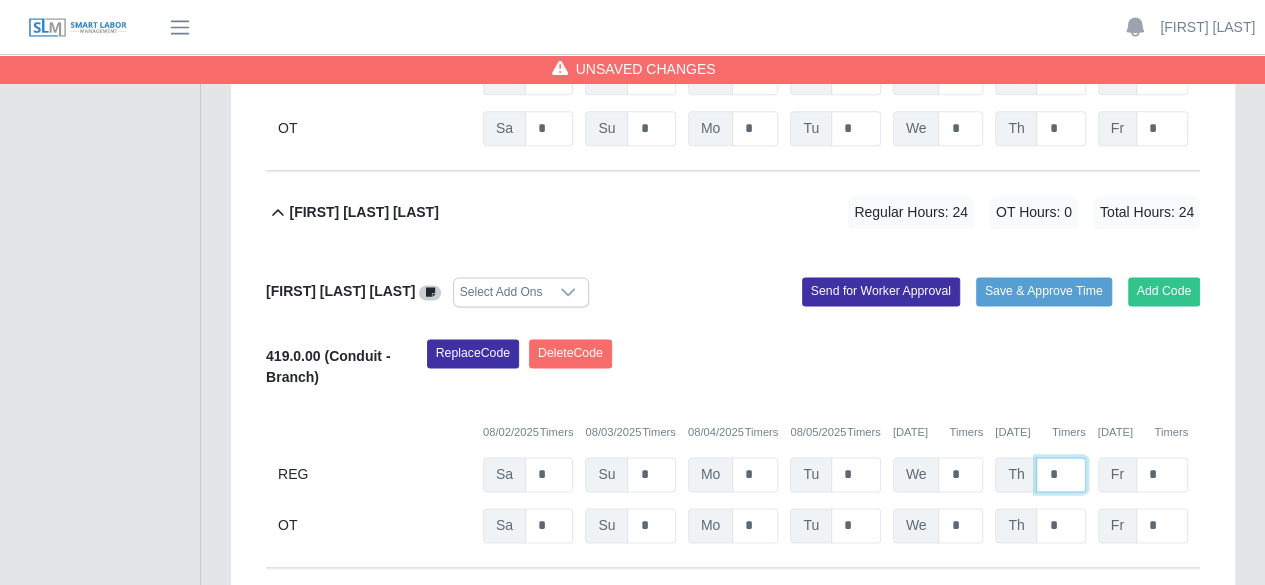 click on "*" at bounding box center (1060, -319) 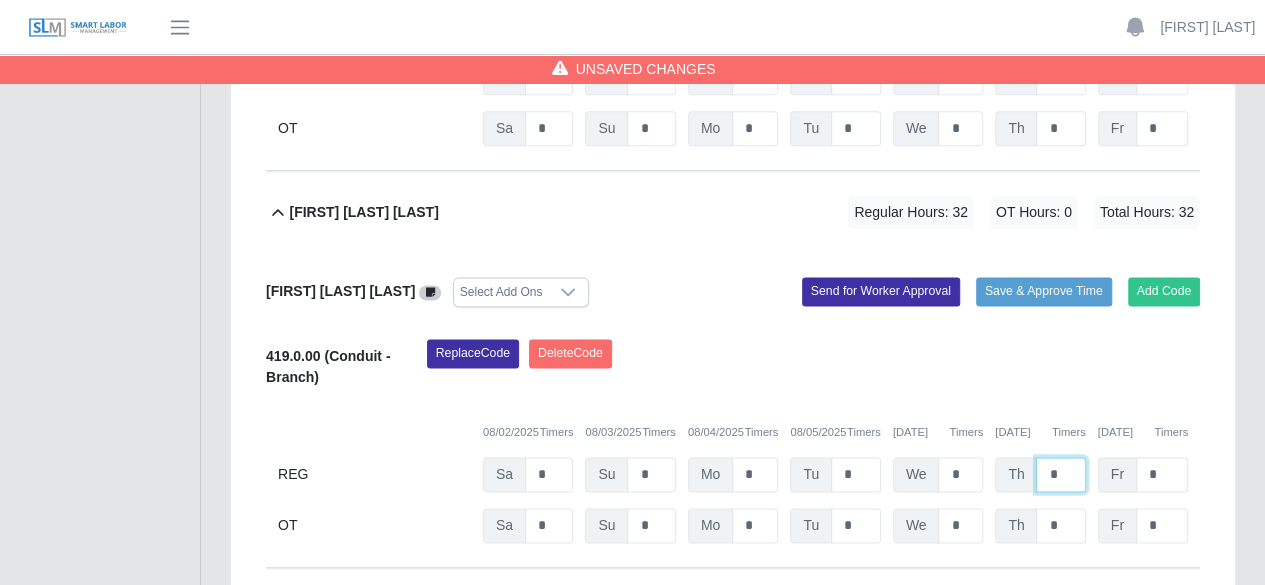 type on "*" 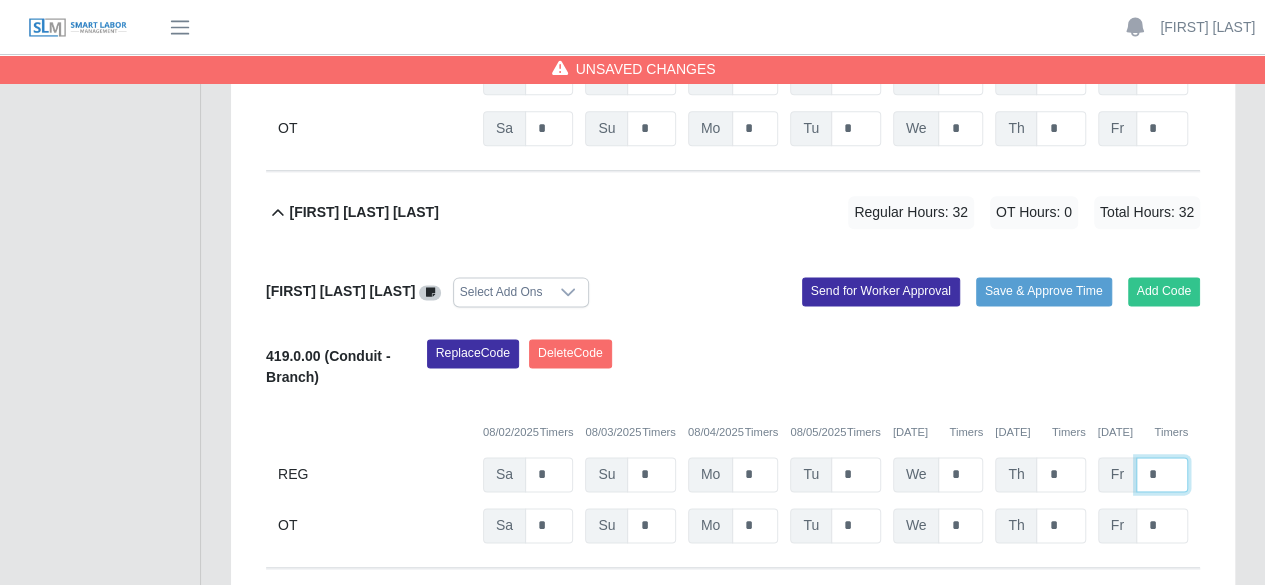 click on "*" at bounding box center (1162, -319) 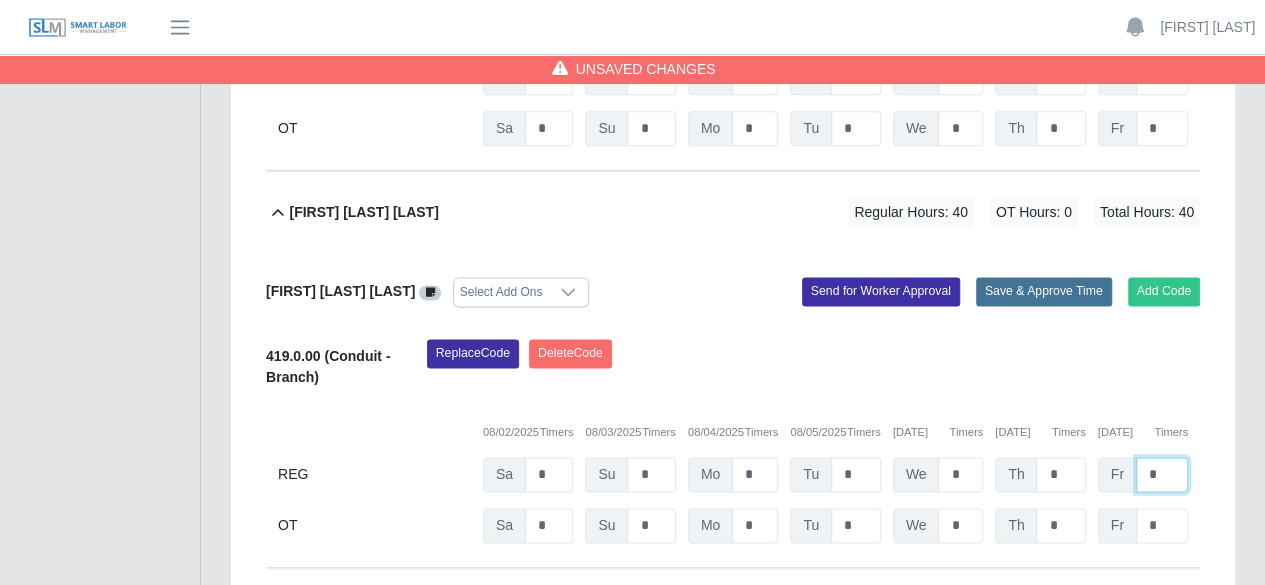 type on "*" 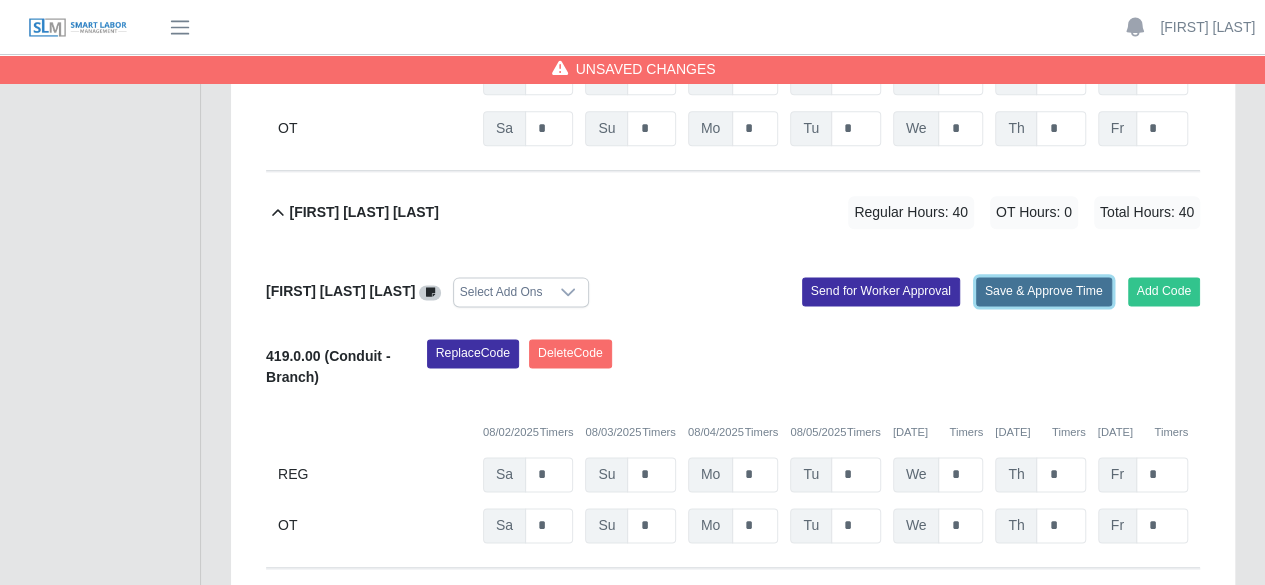 click on "Save & Approve Time" 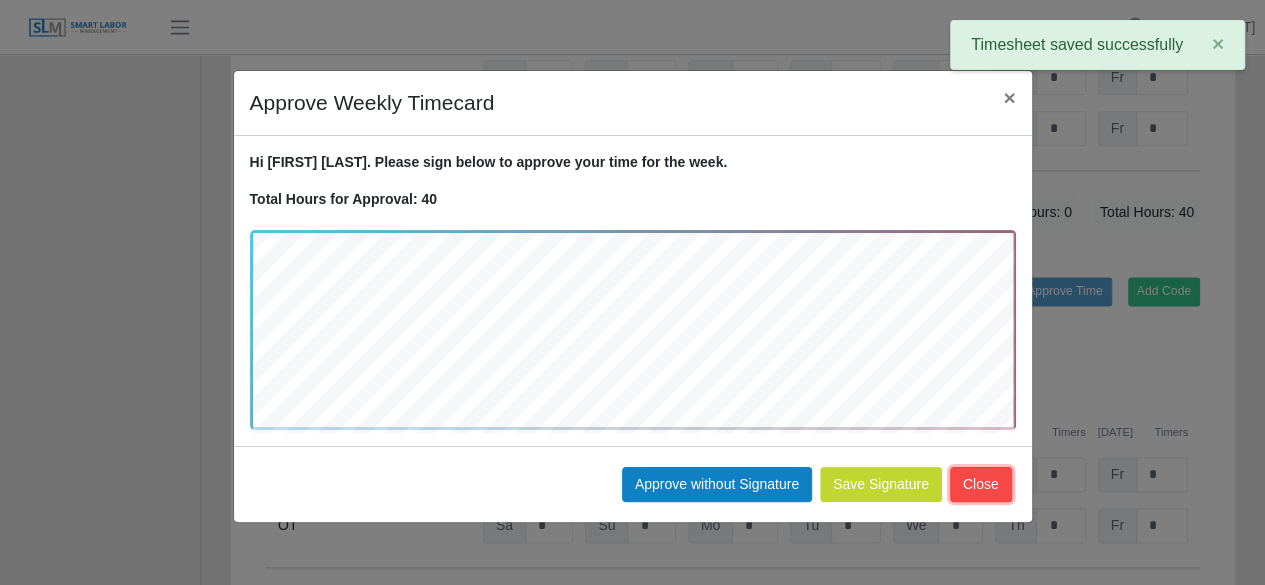 click on "Close" 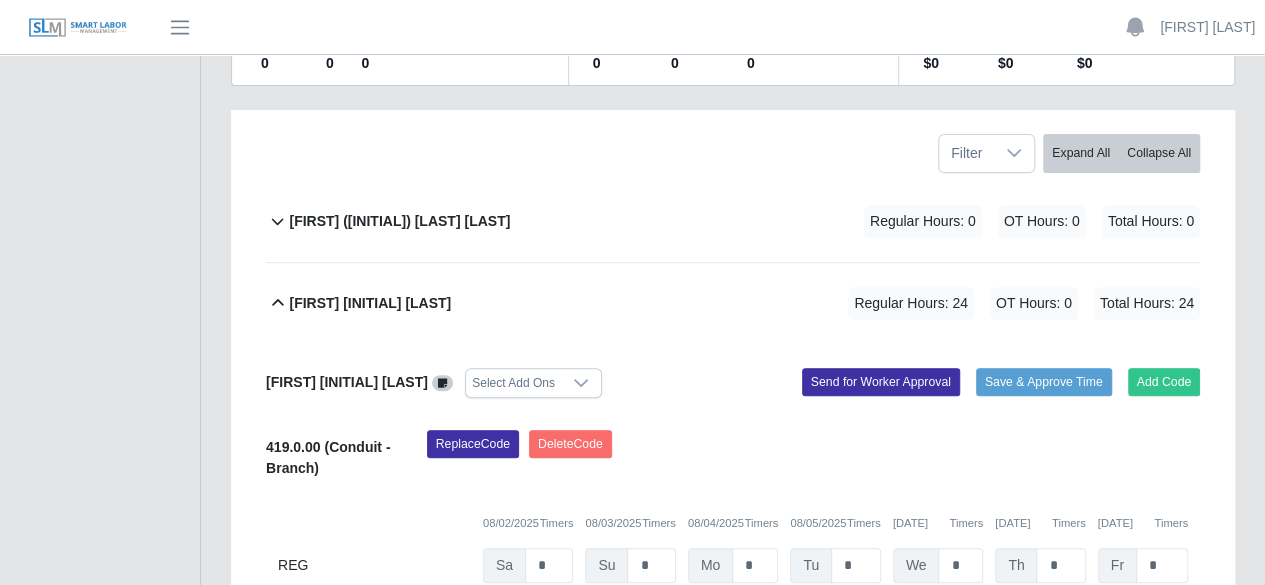 scroll, scrollTop: 170, scrollLeft: 0, axis: vertical 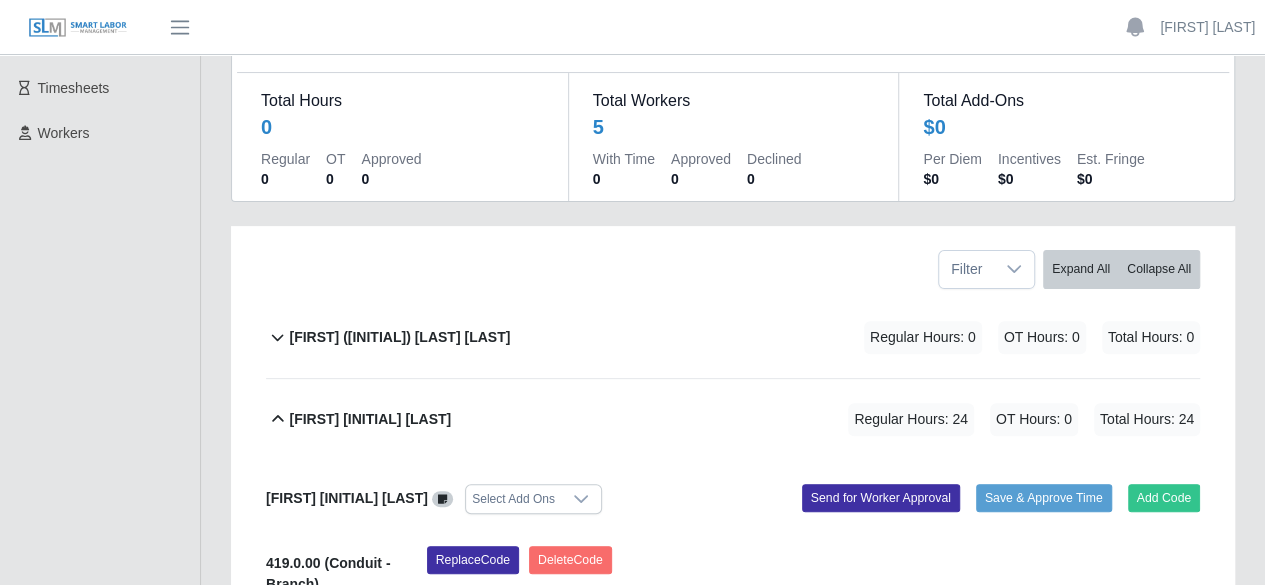 click on "[FIRST] ([INITIAL]) [LAST] [LAST]             Regular Hours: 0   OT Hours: 0   Total Hours: 0" 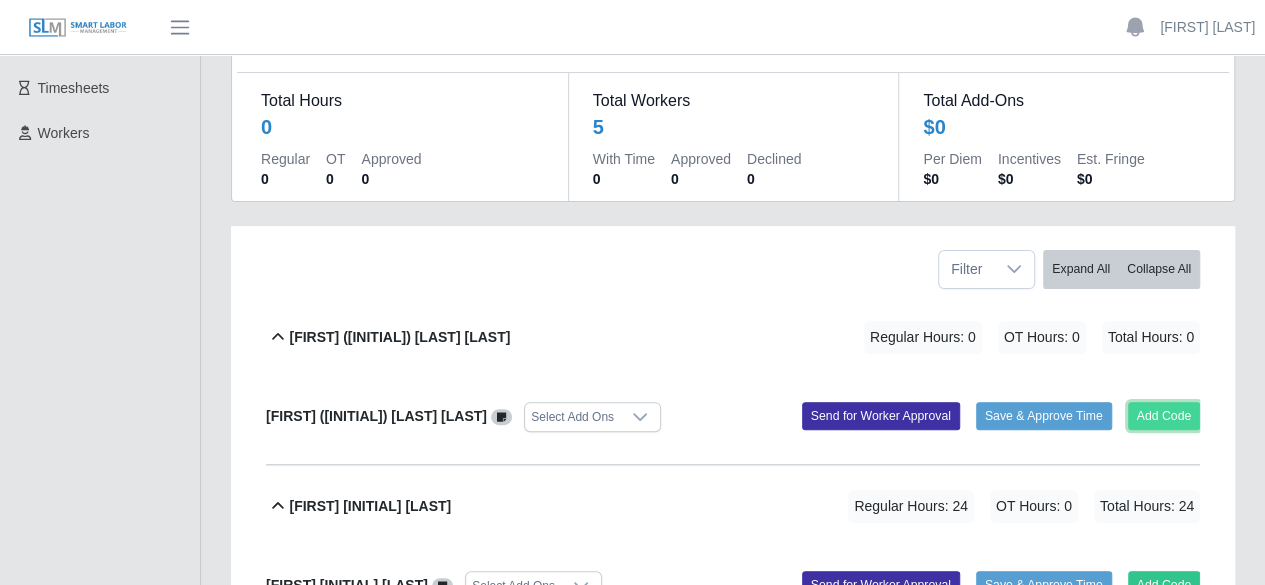 click on "Add Code" 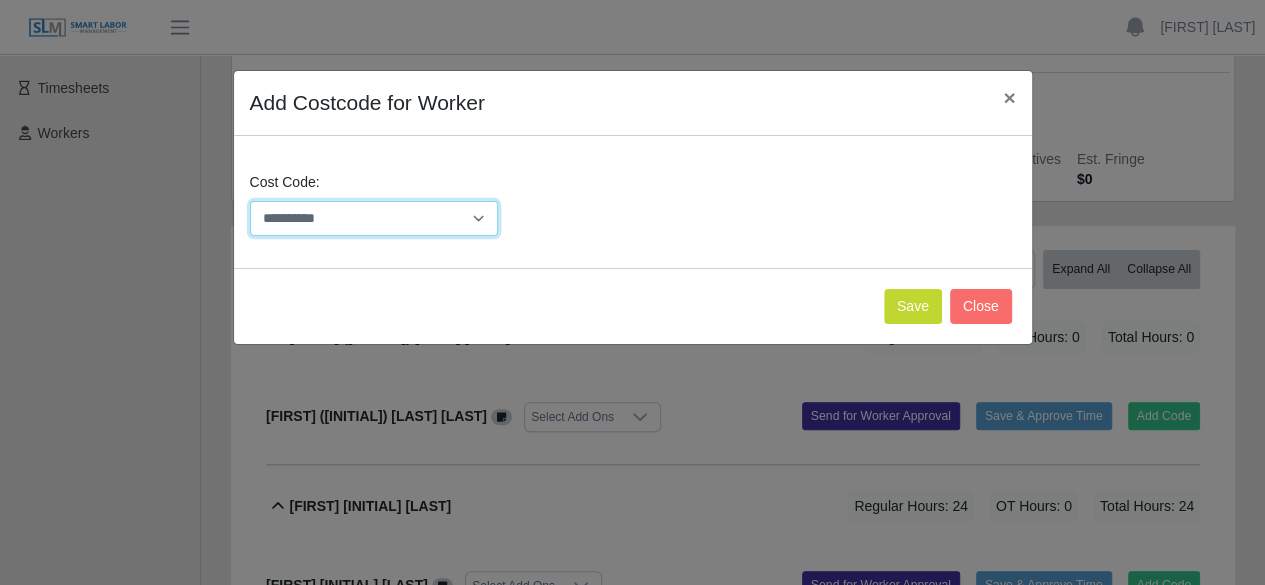click on "**********" at bounding box center (374, 218) 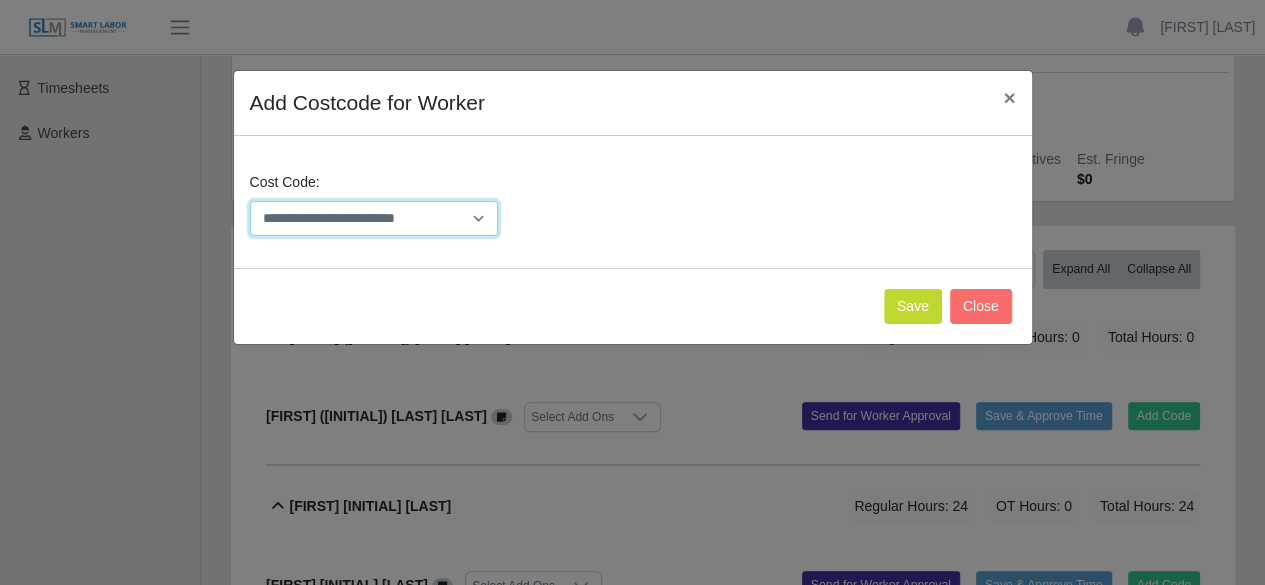 click on "**********" at bounding box center (374, 218) 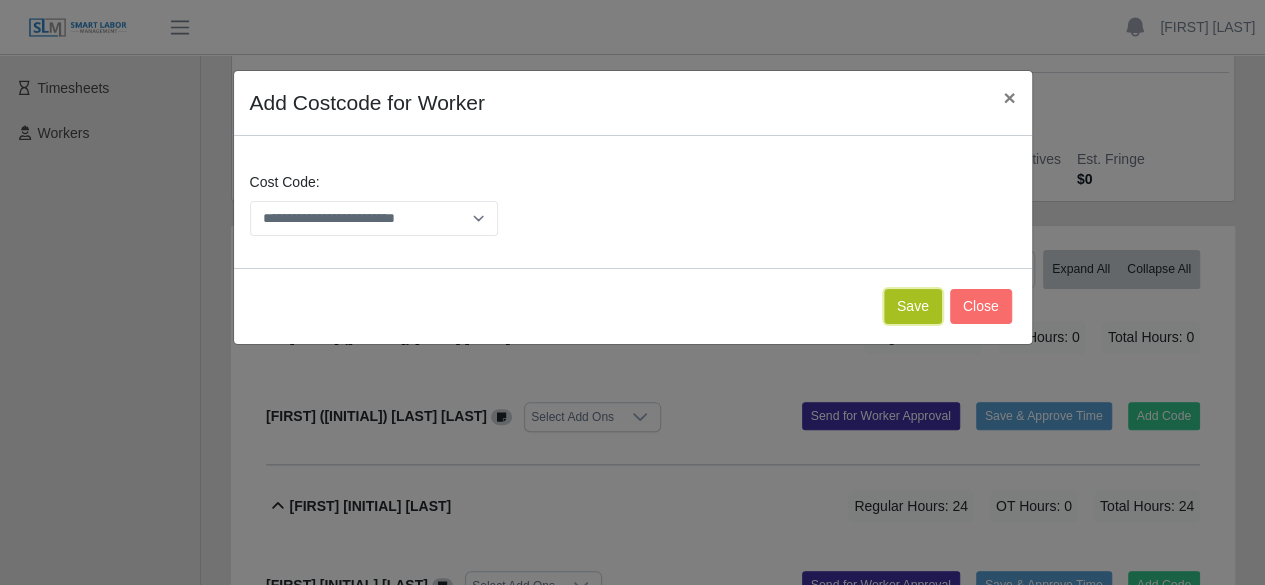 click on "Save" 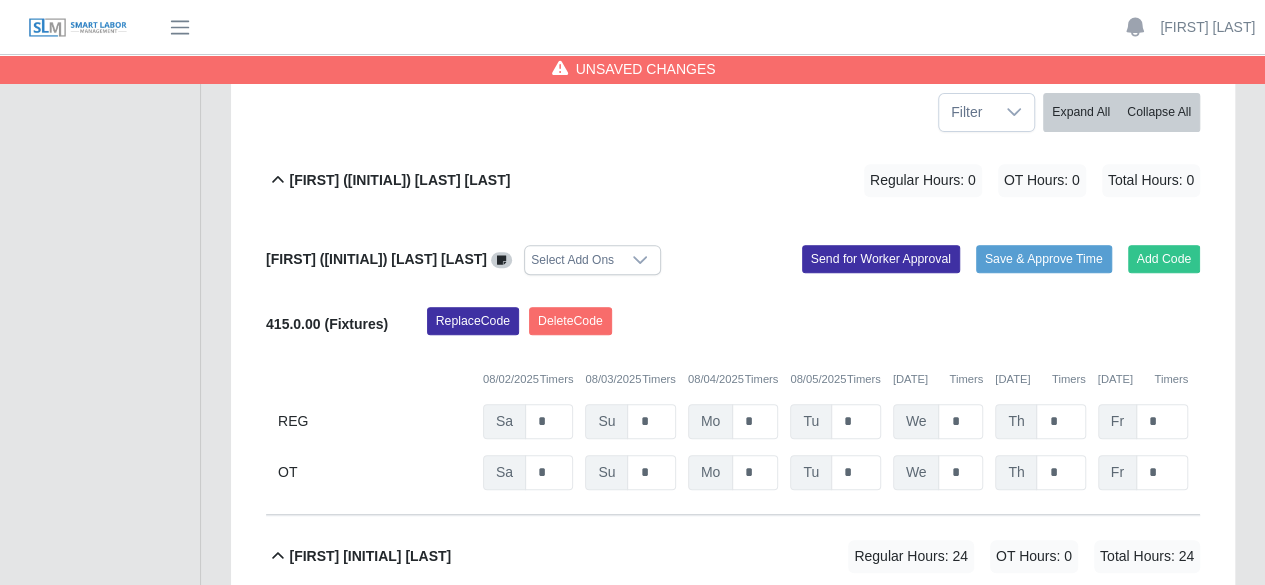 scroll, scrollTop: 370, scrollLeft: 0, axis: vertical 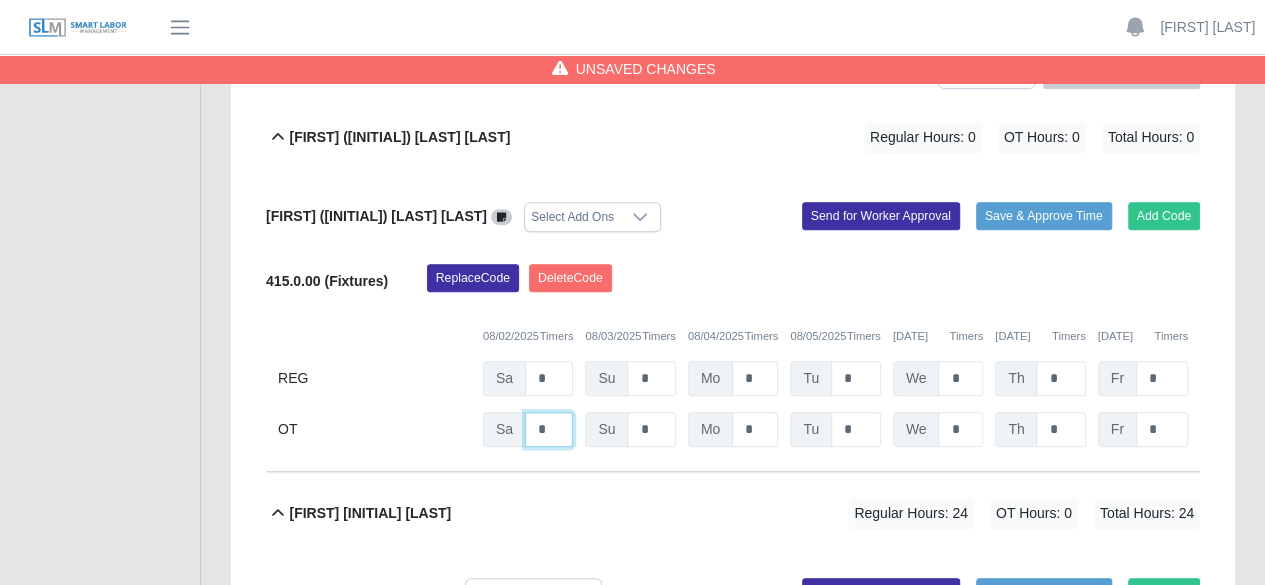 click on "*" at bounding box center (549, 429) 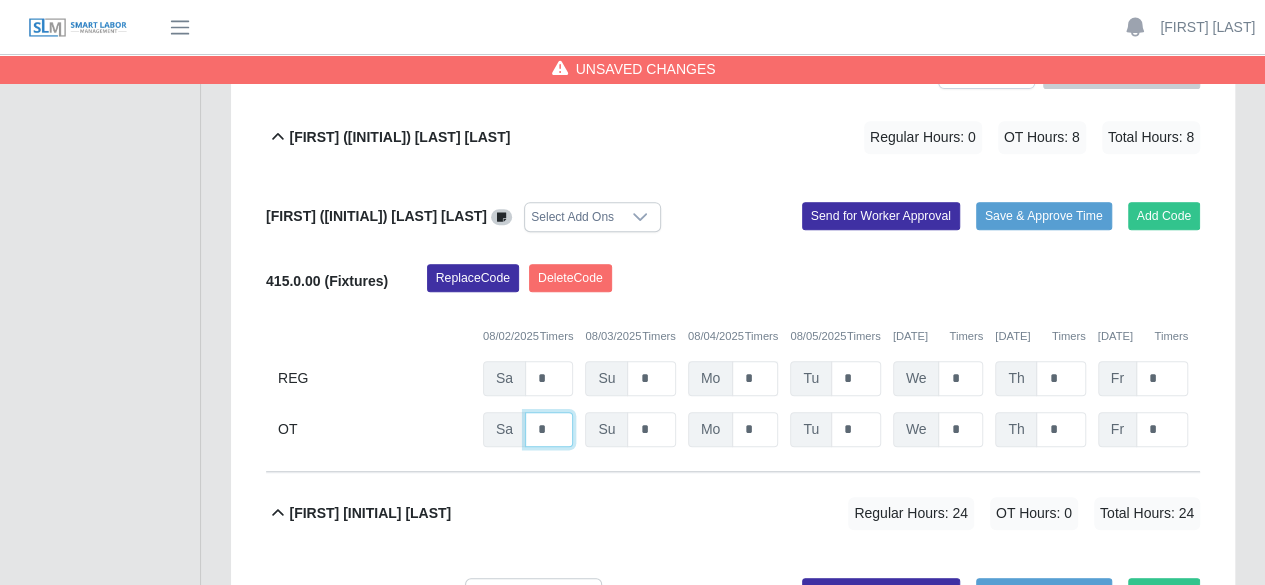 type on "*" 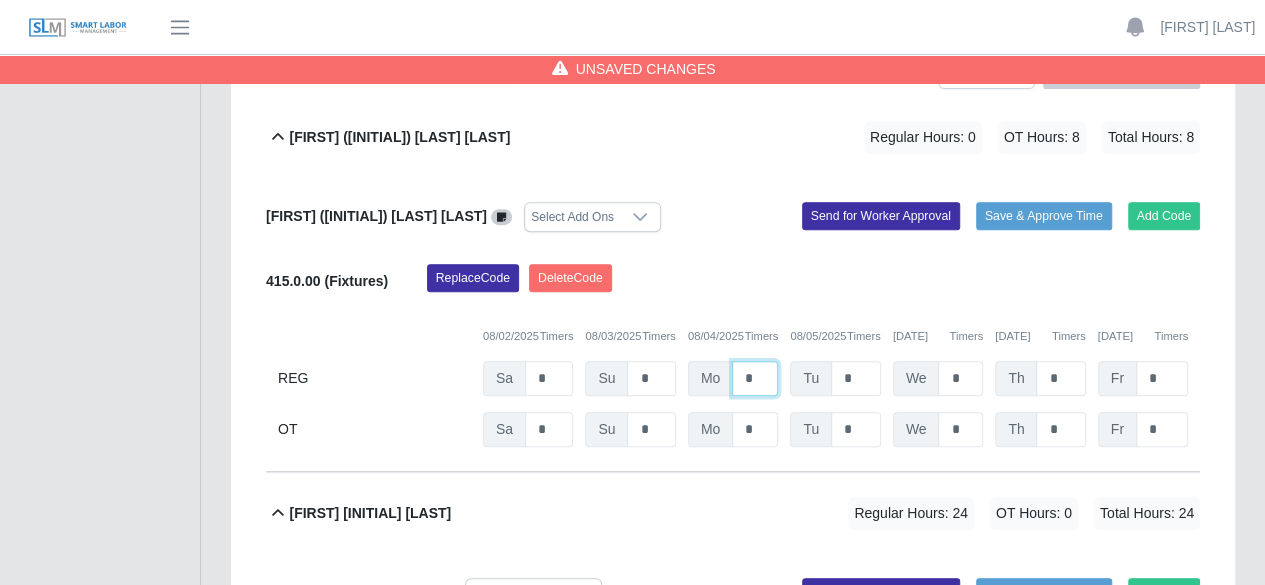 click on "*" at bounding box center (755, 378) 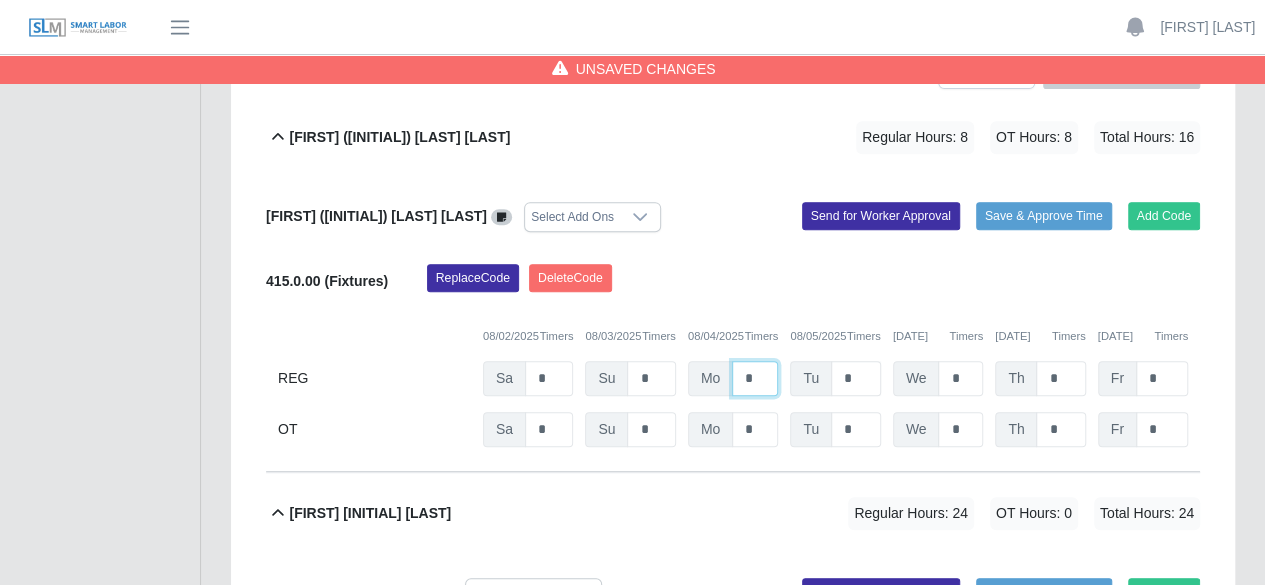 type on "*" 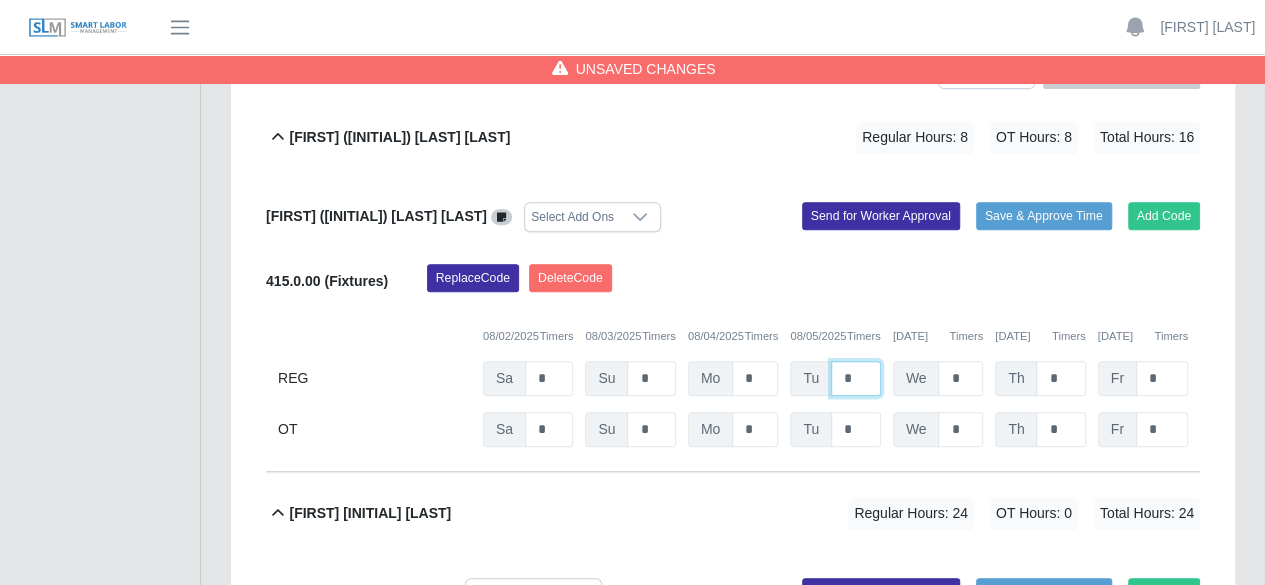 click on "*" at bounding box center [856, 378] 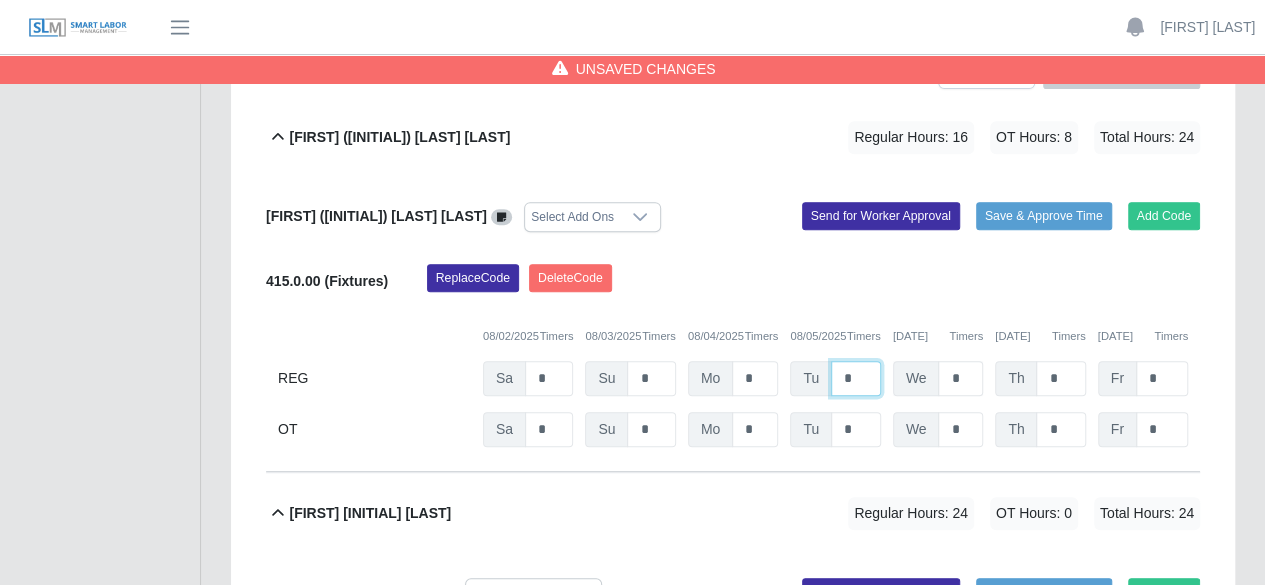 type on "*" 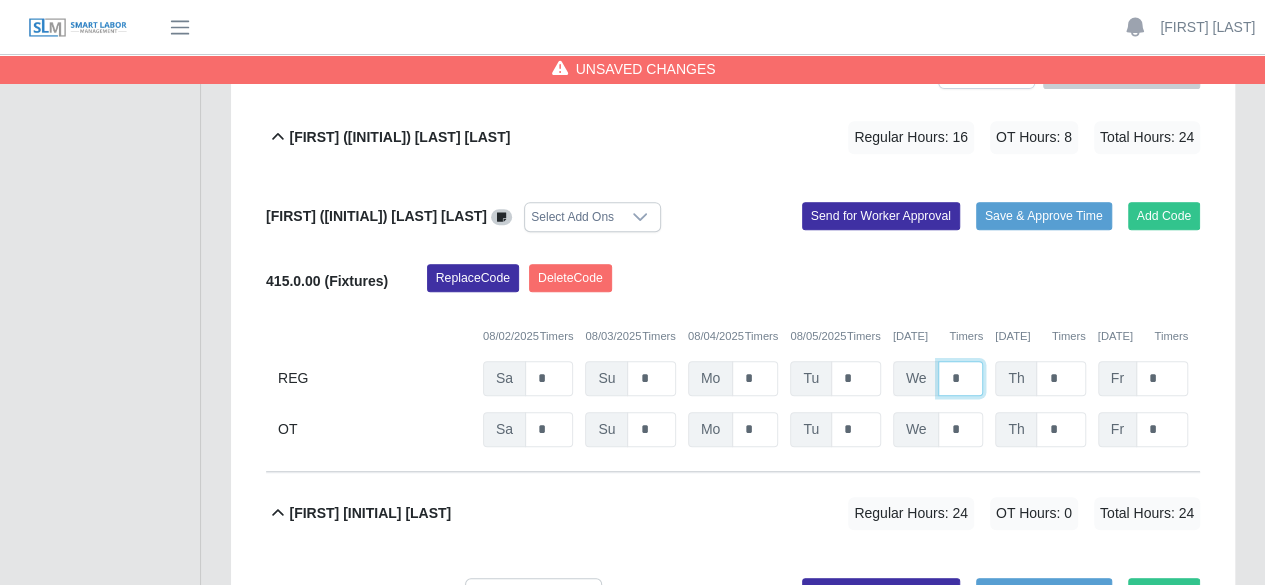 click on "*" at bounding box center [960, 378] 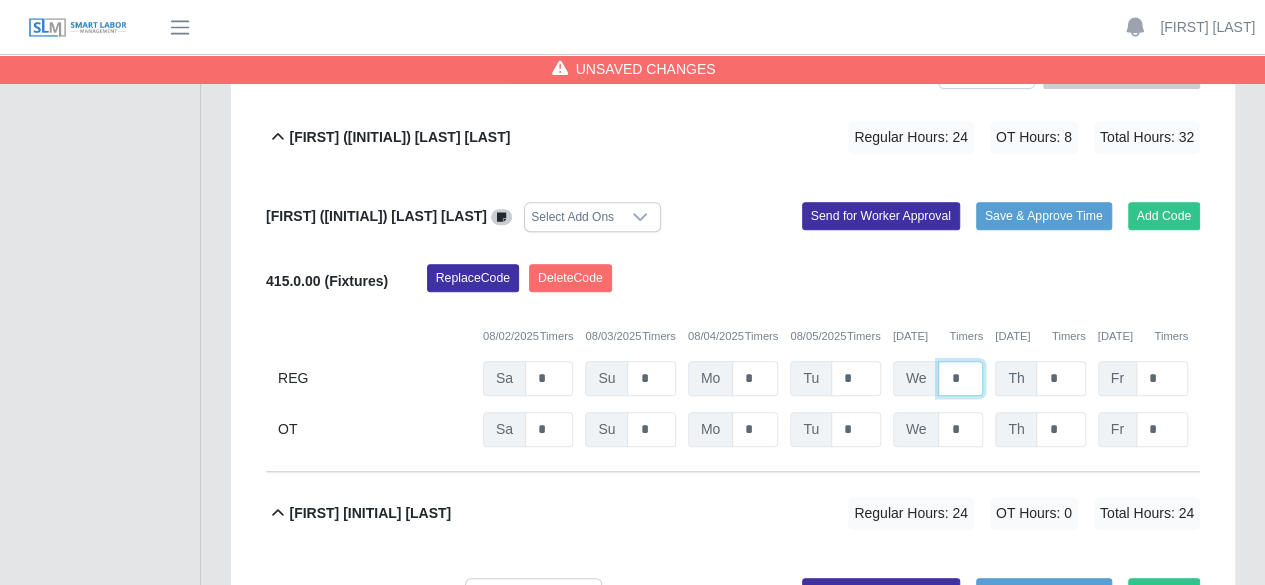 type on "*" 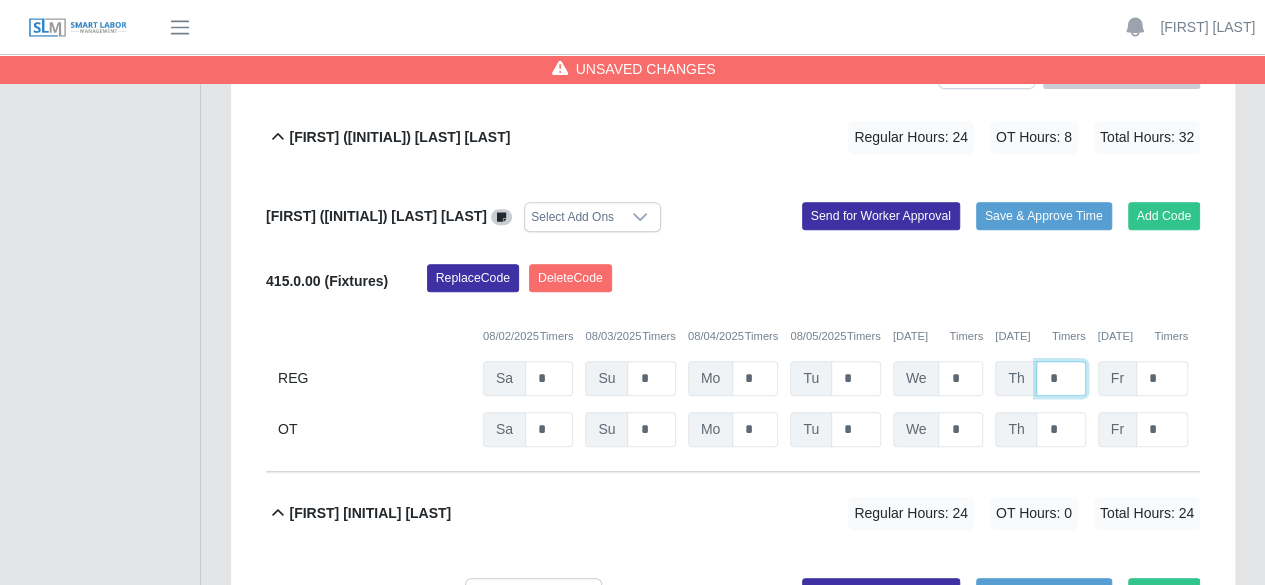 click on "*" at bounding box center (1060, 378) 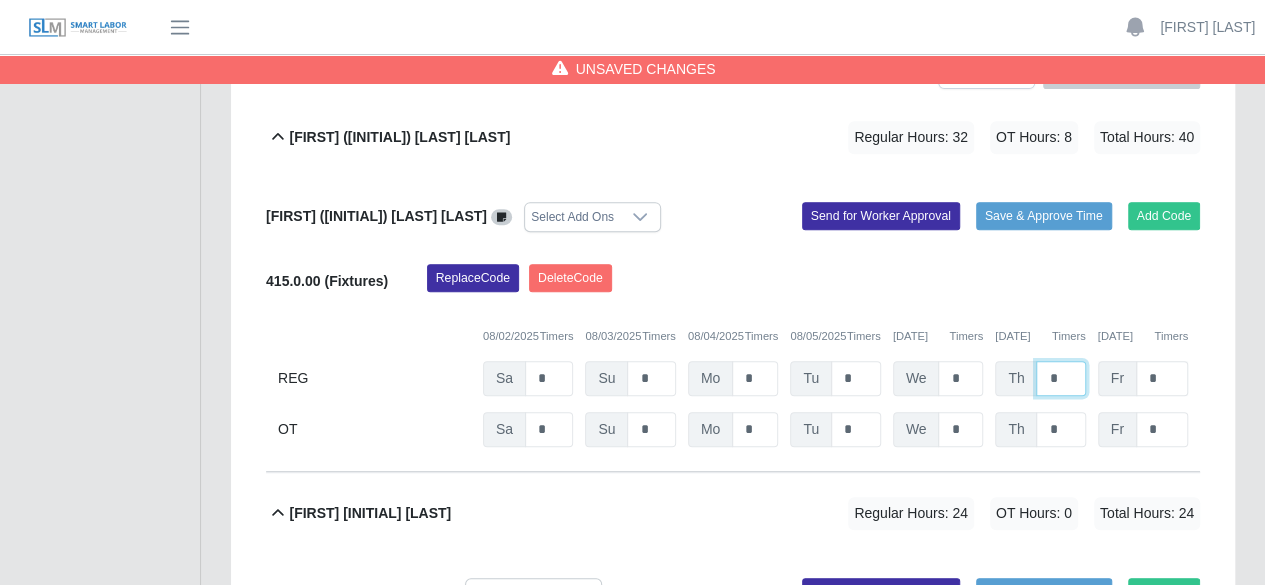 type on "*" 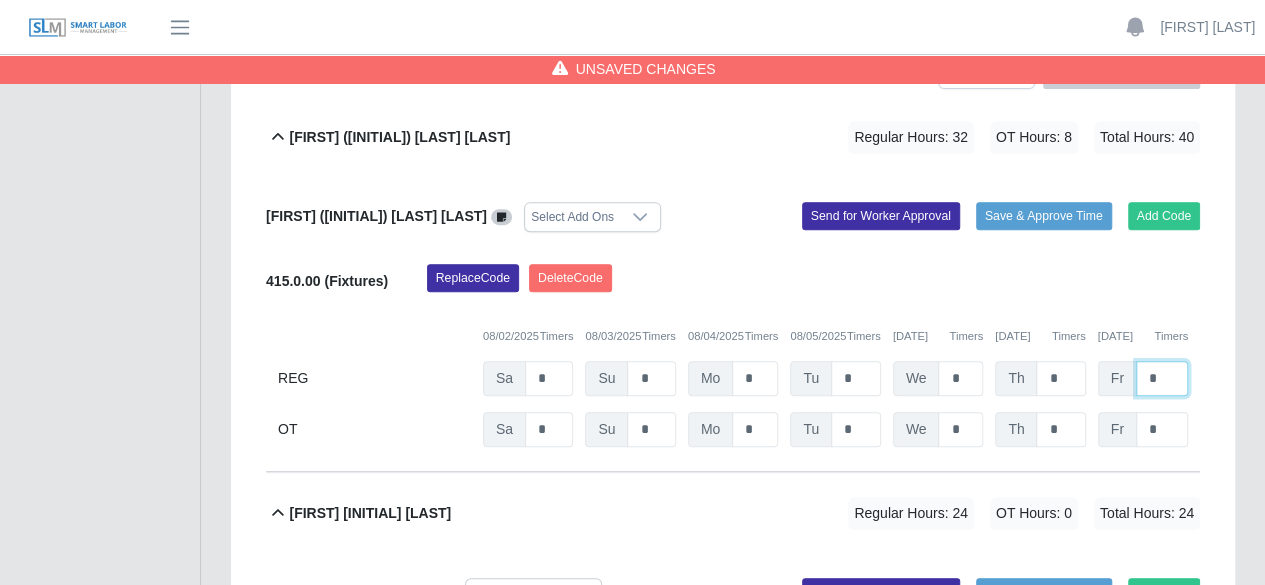 click on "*" at bounding box center [1162, 378] 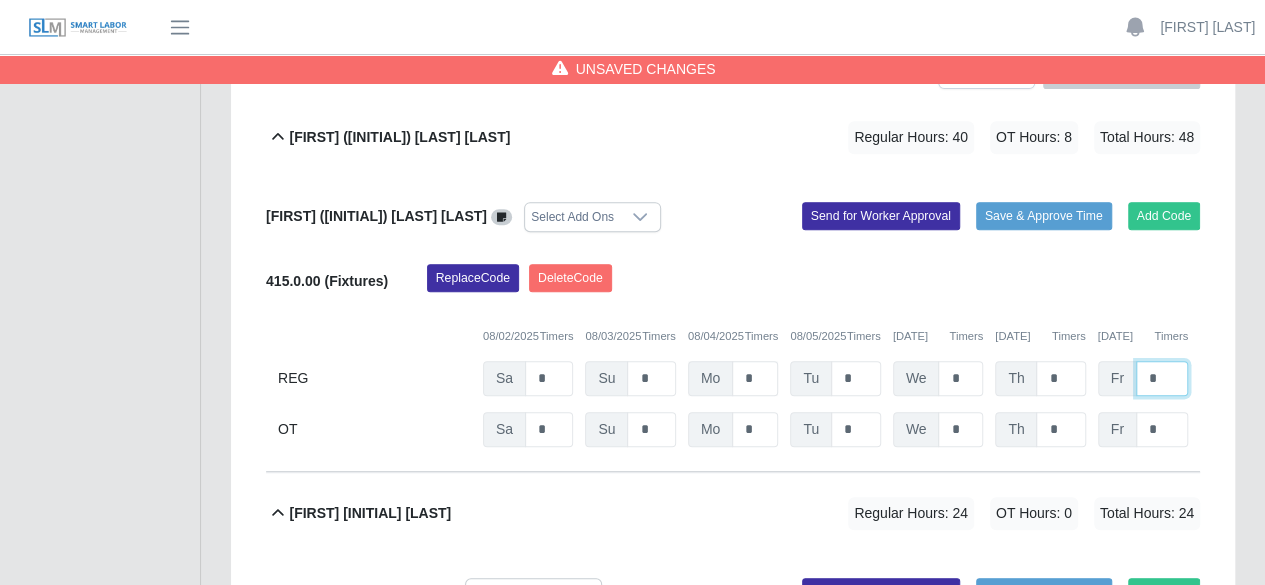 type on "*" 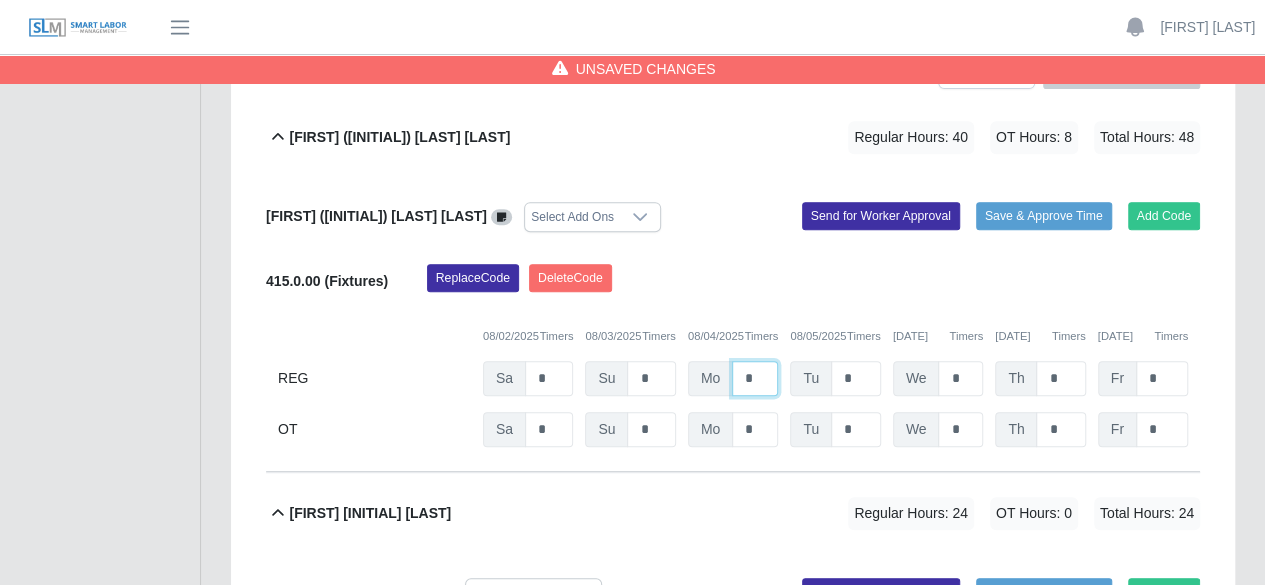 click on "*" at bounding box center (755, 378) 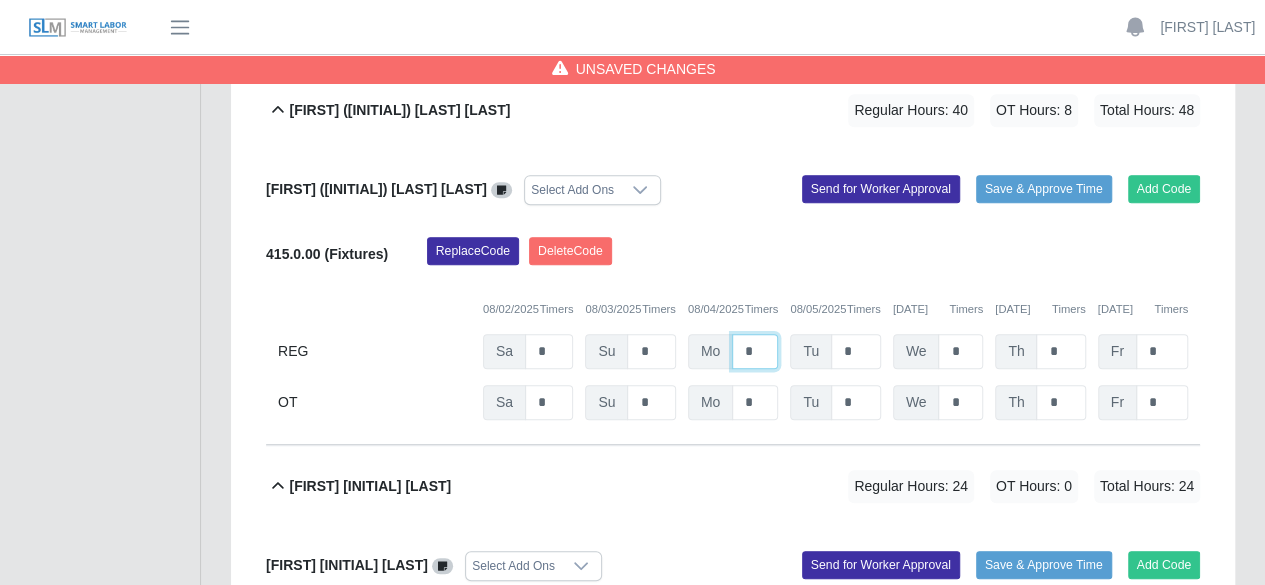 scroll, scrollTop: 400, scrollLeft: 0, axis: vertical 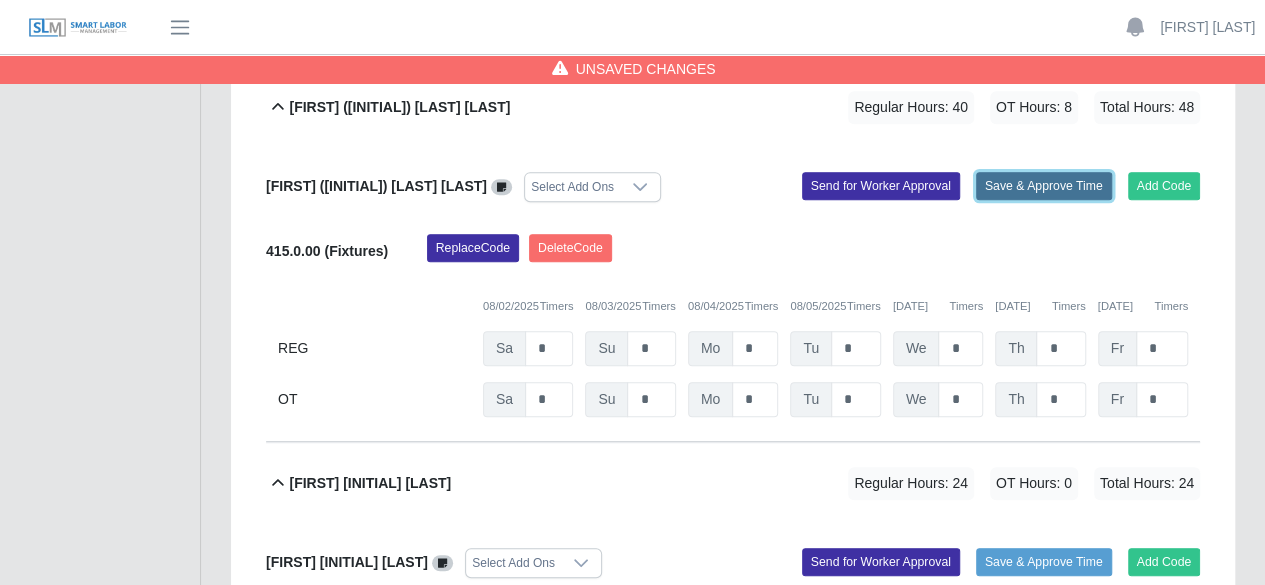 click on "Save & Approve Time" 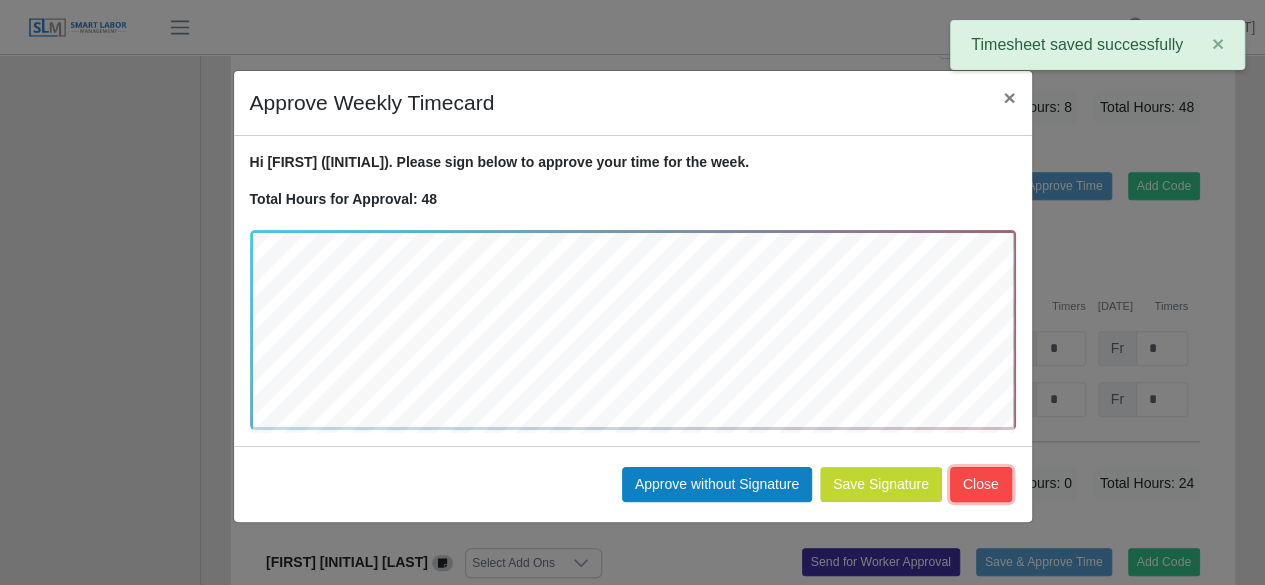 click on "Close" 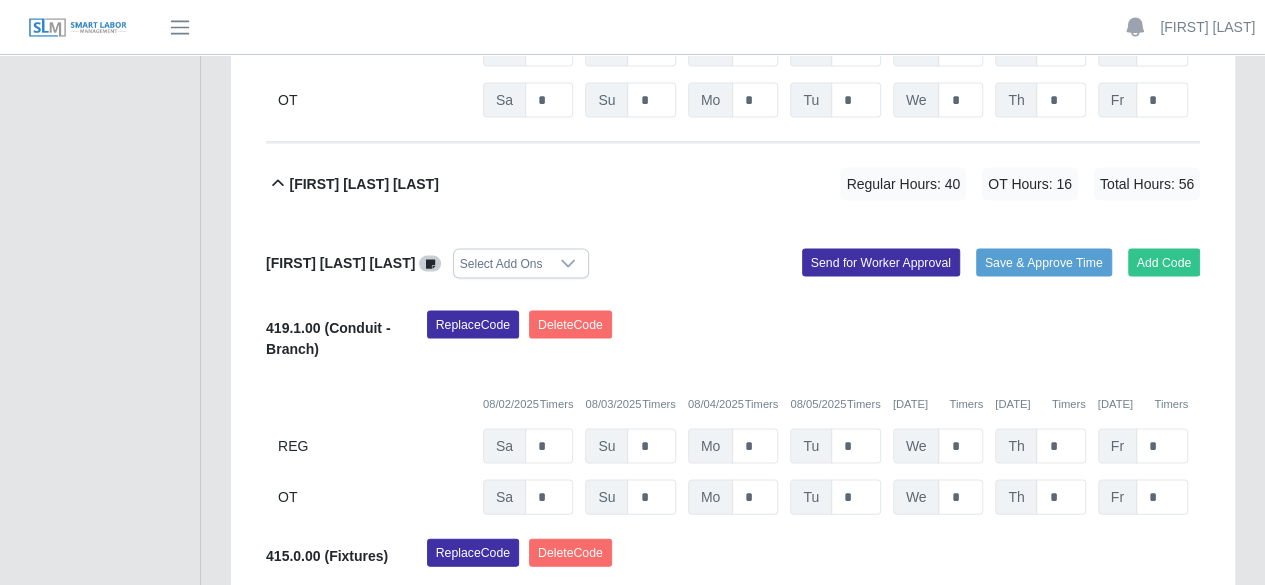 scroll, scrollTop: 2190, scrollLeft: 0, axis: vertical 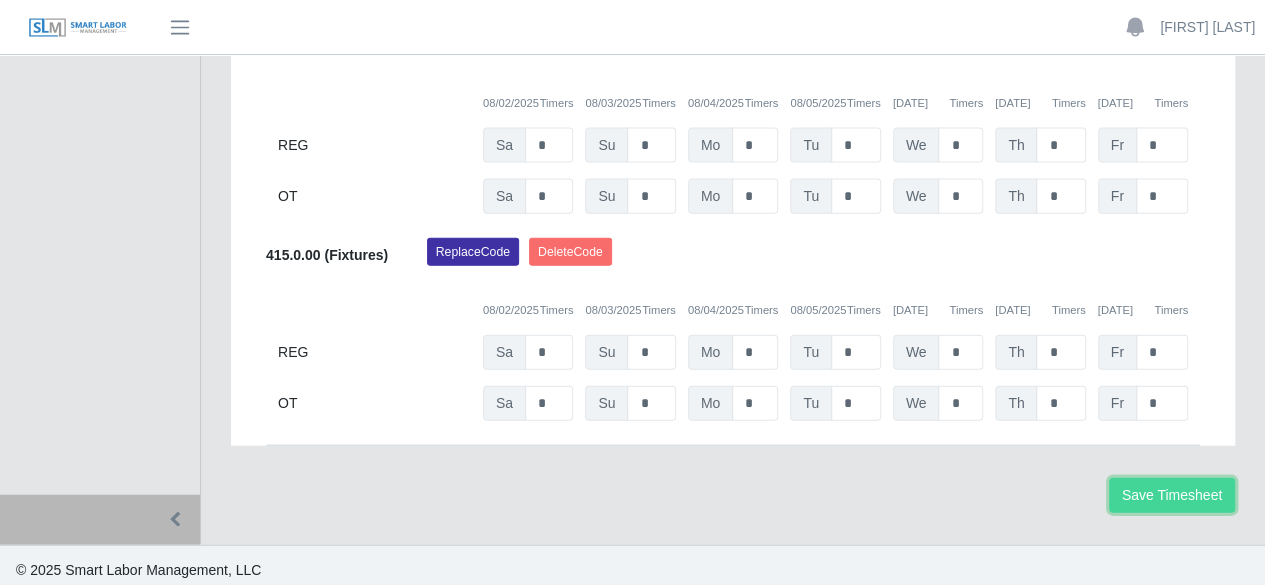 click on "Save
Timesheet" at bounding box center [1172, 495] 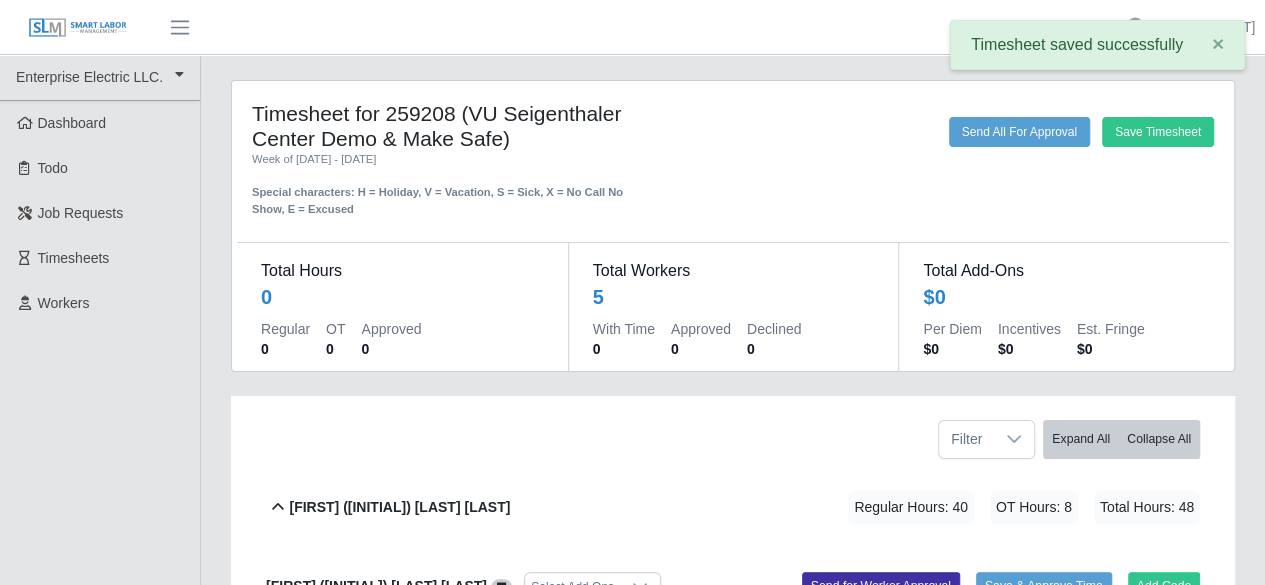scroll, scrollTop: 0, scrollLeft: 0, axis: both 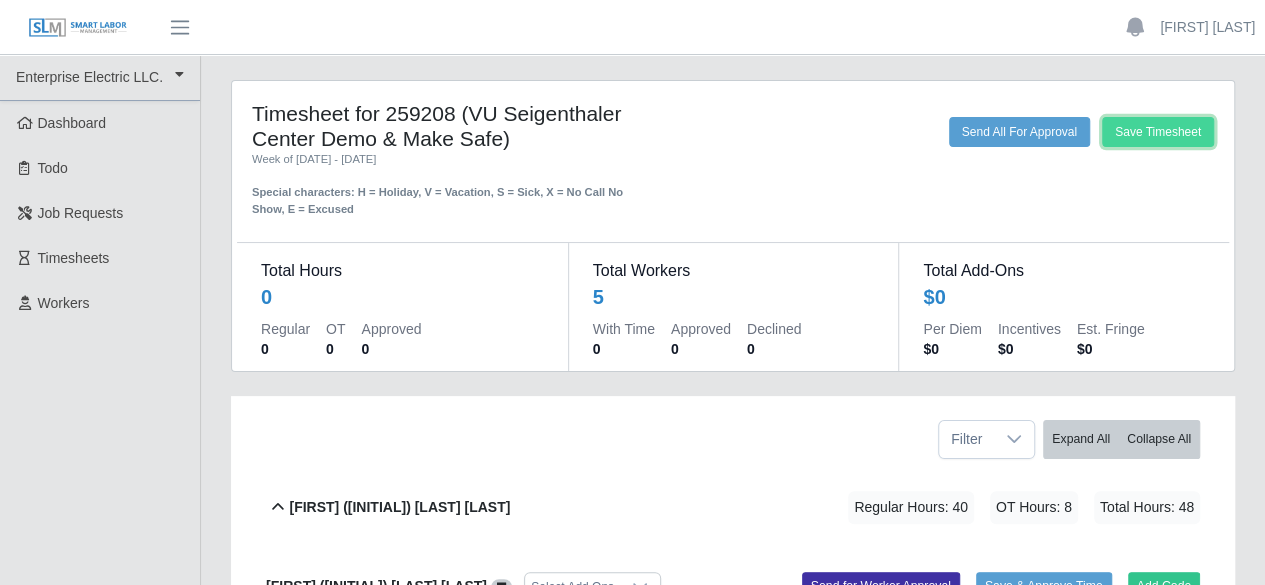 click on "Save Timesheet" at bounding box center (1158, 132) 